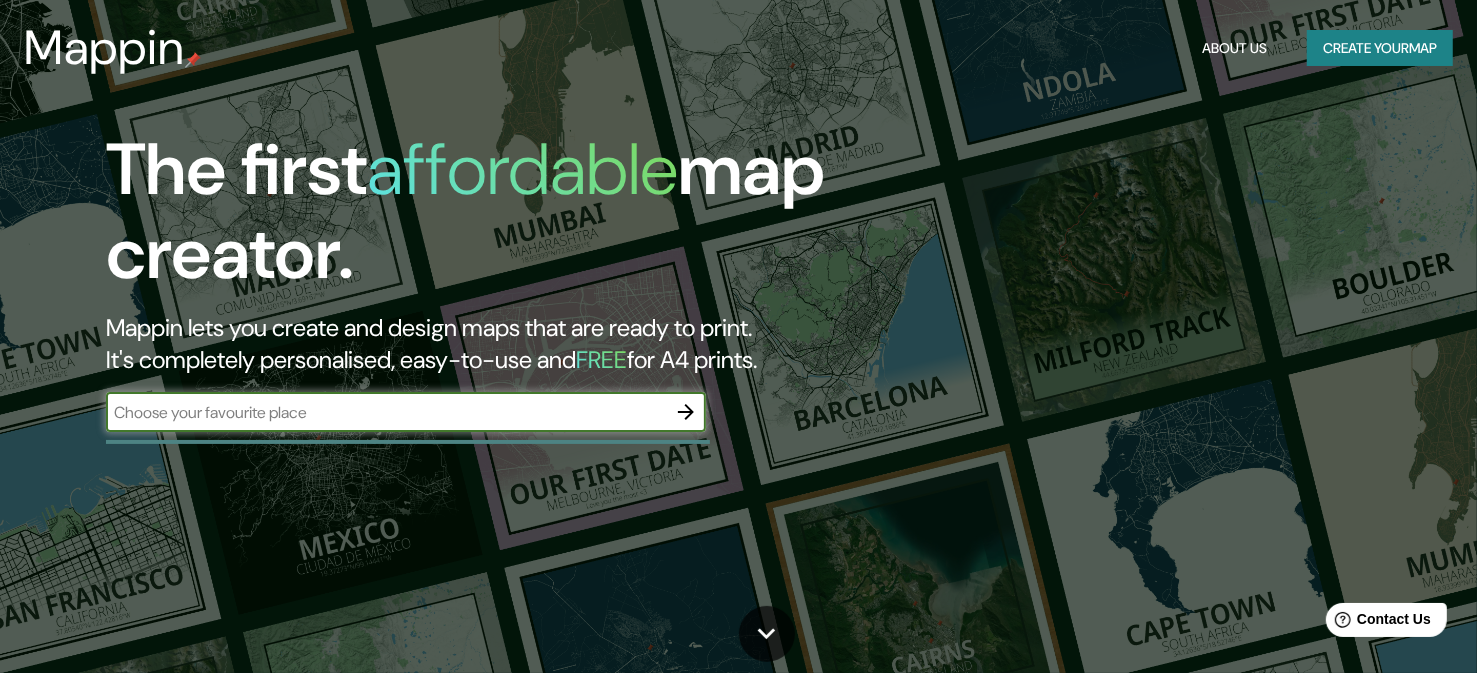 scroll, scrollTop: 0, scrollLeft: 0, axis: both 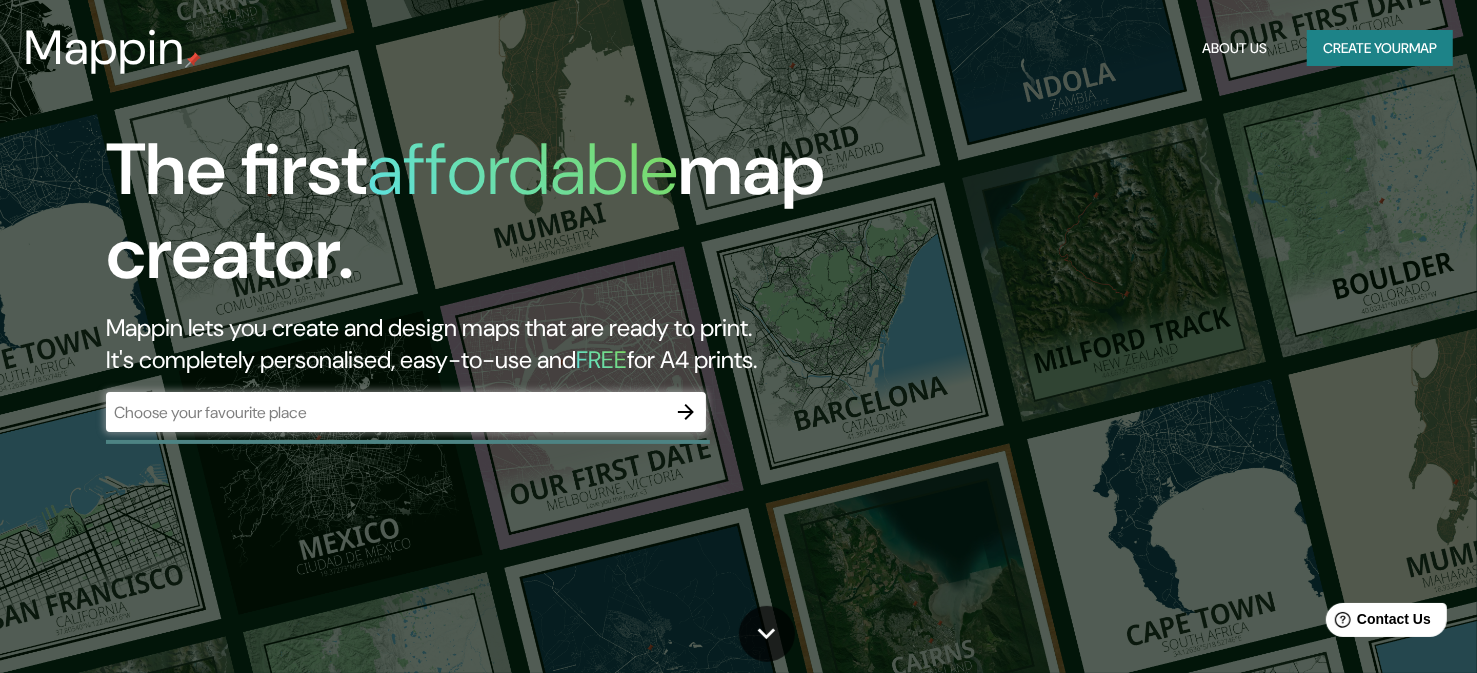 click on "​" at bounding box center (406, 412) 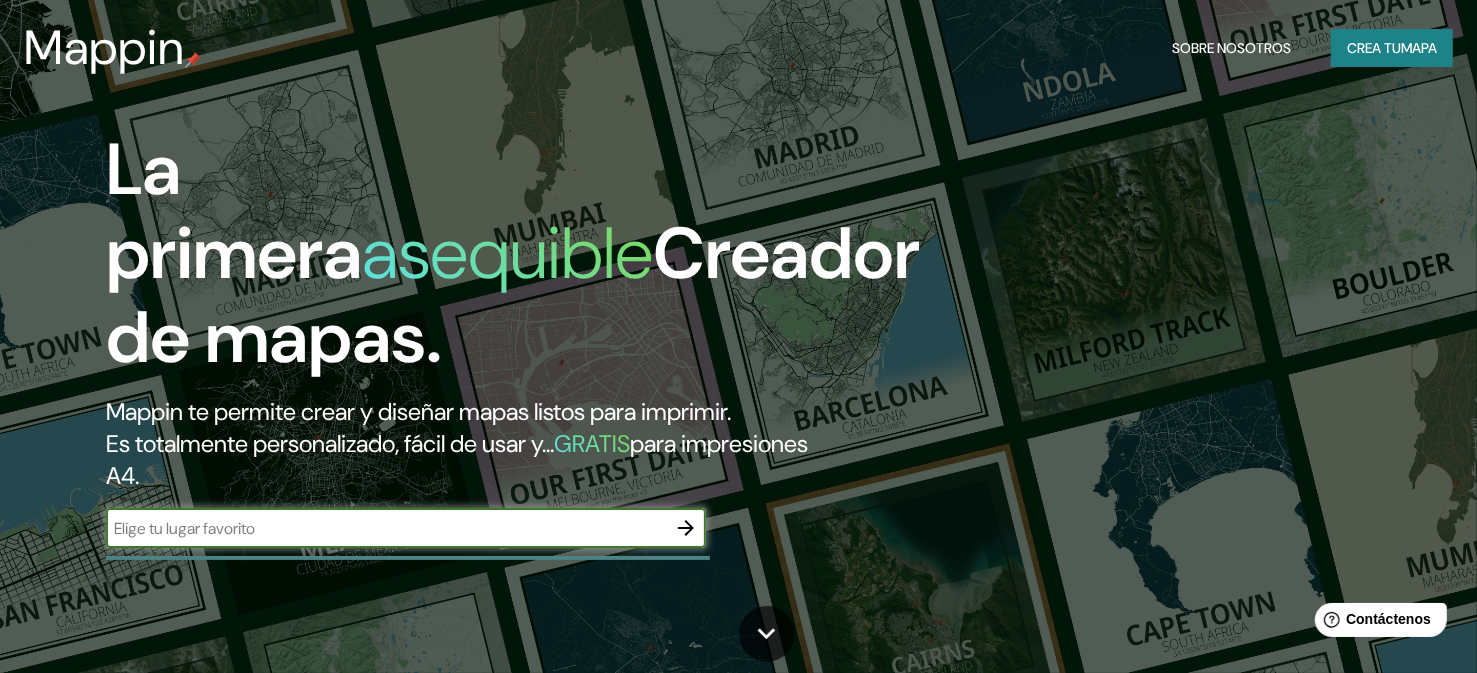 click at bounding box center (386, 528) 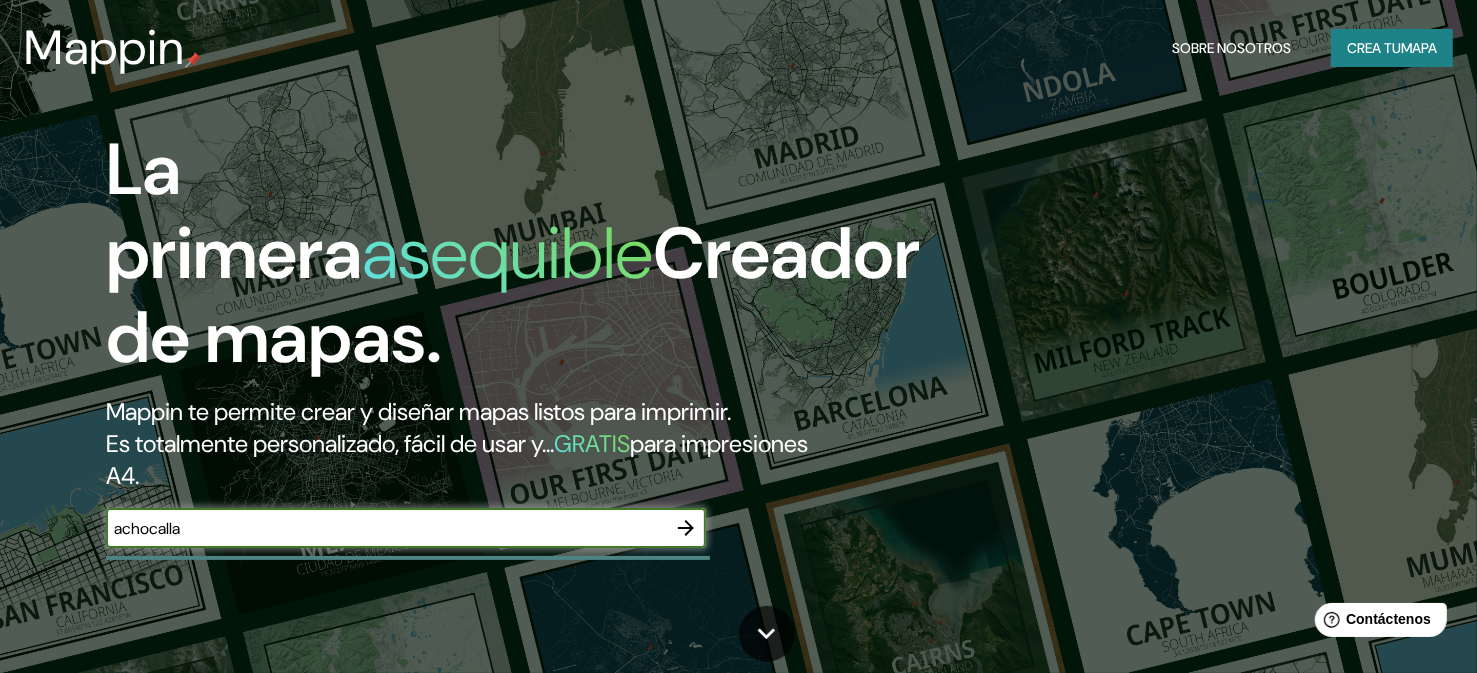 type on "achocalla" 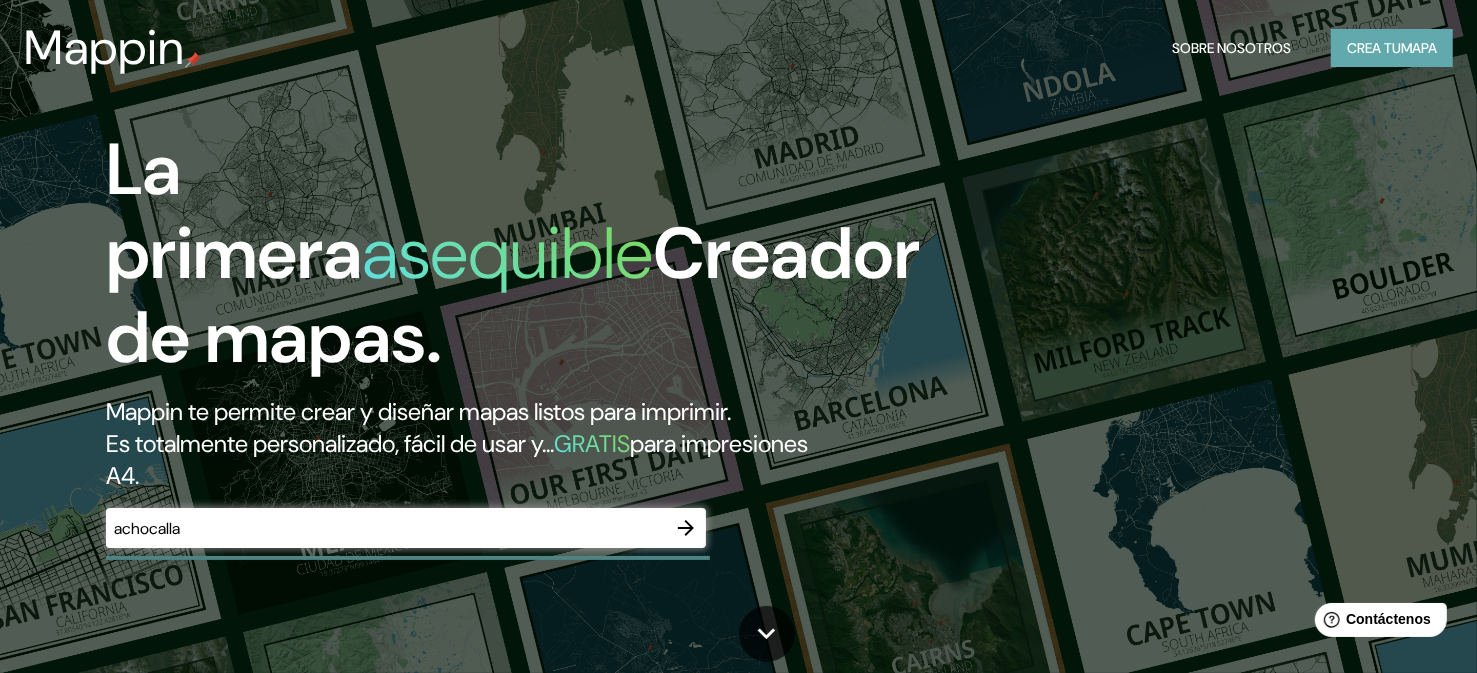 click on "Crea tu" at bounding box center (1374, 48) 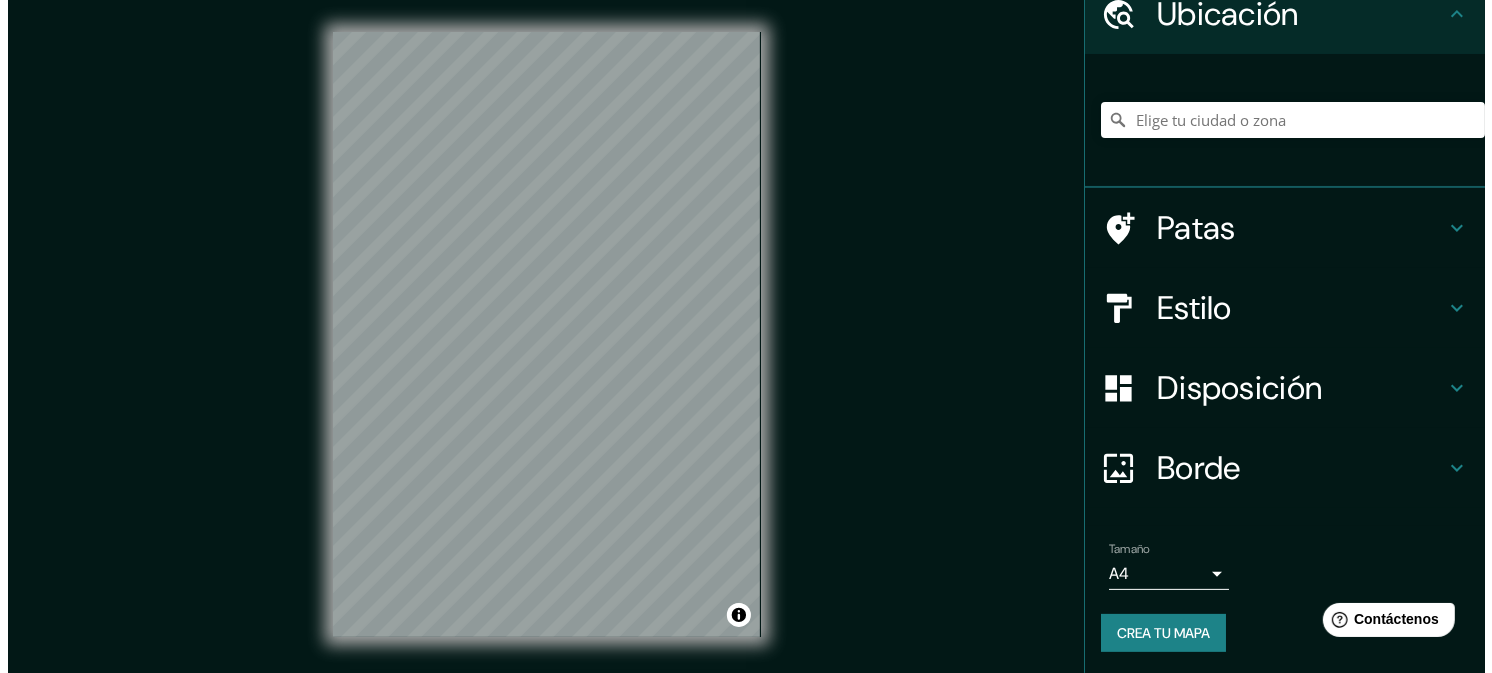 scroll, scrollTop: 91, scrollLeft: 0, axis: vertical 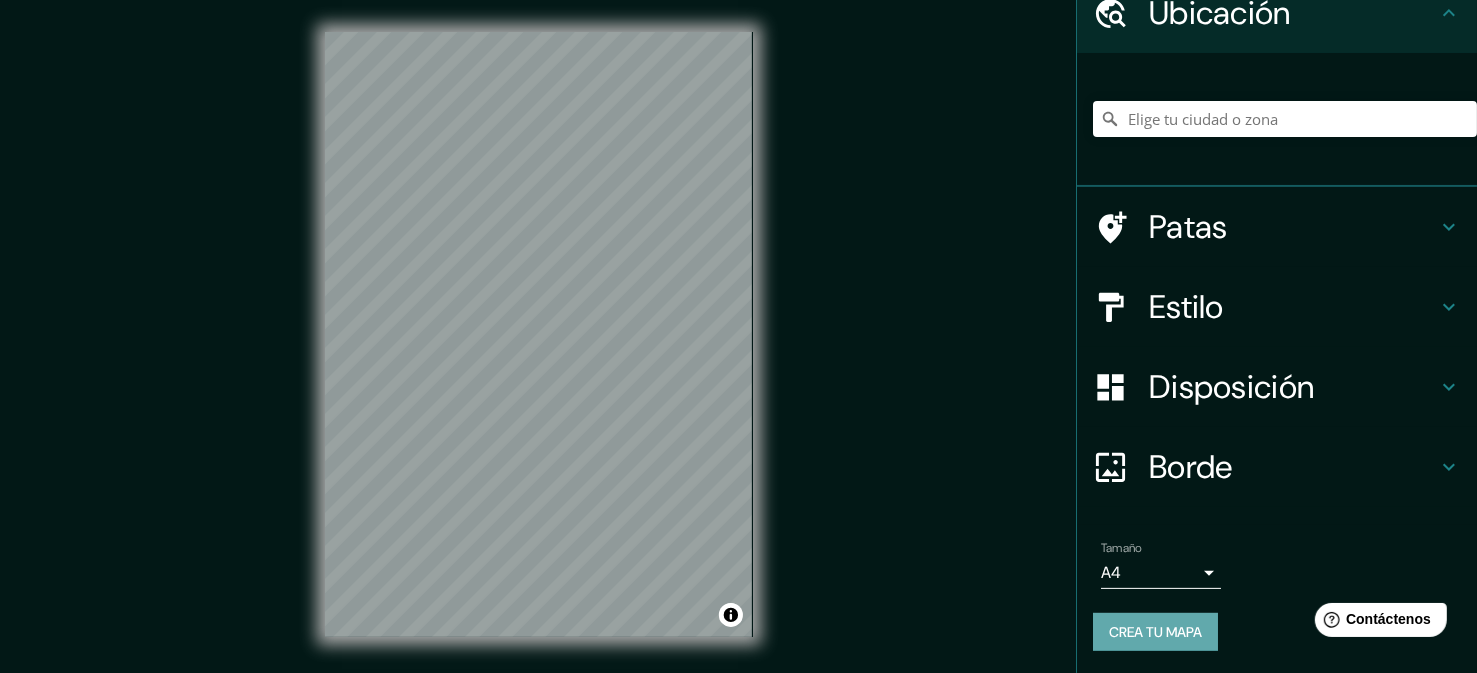 click on "Crea tu mapa" at bounding box center (1155, 632) 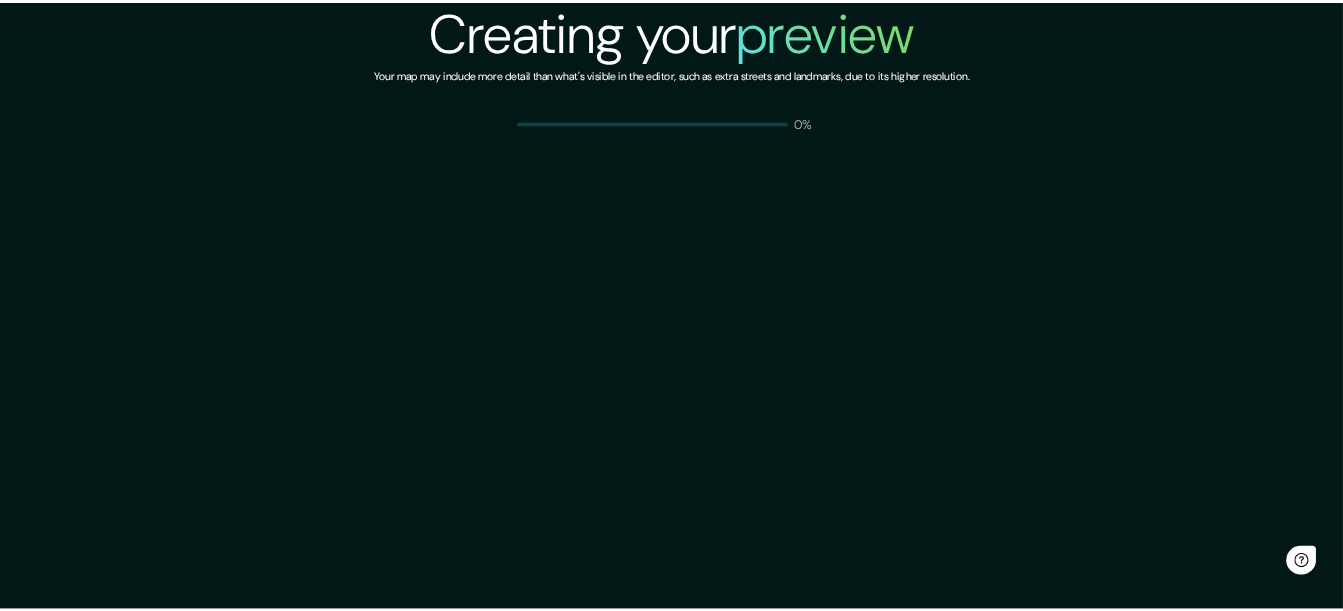 scroll, scrollTop: 0, scrollLeft: 0, axis: both 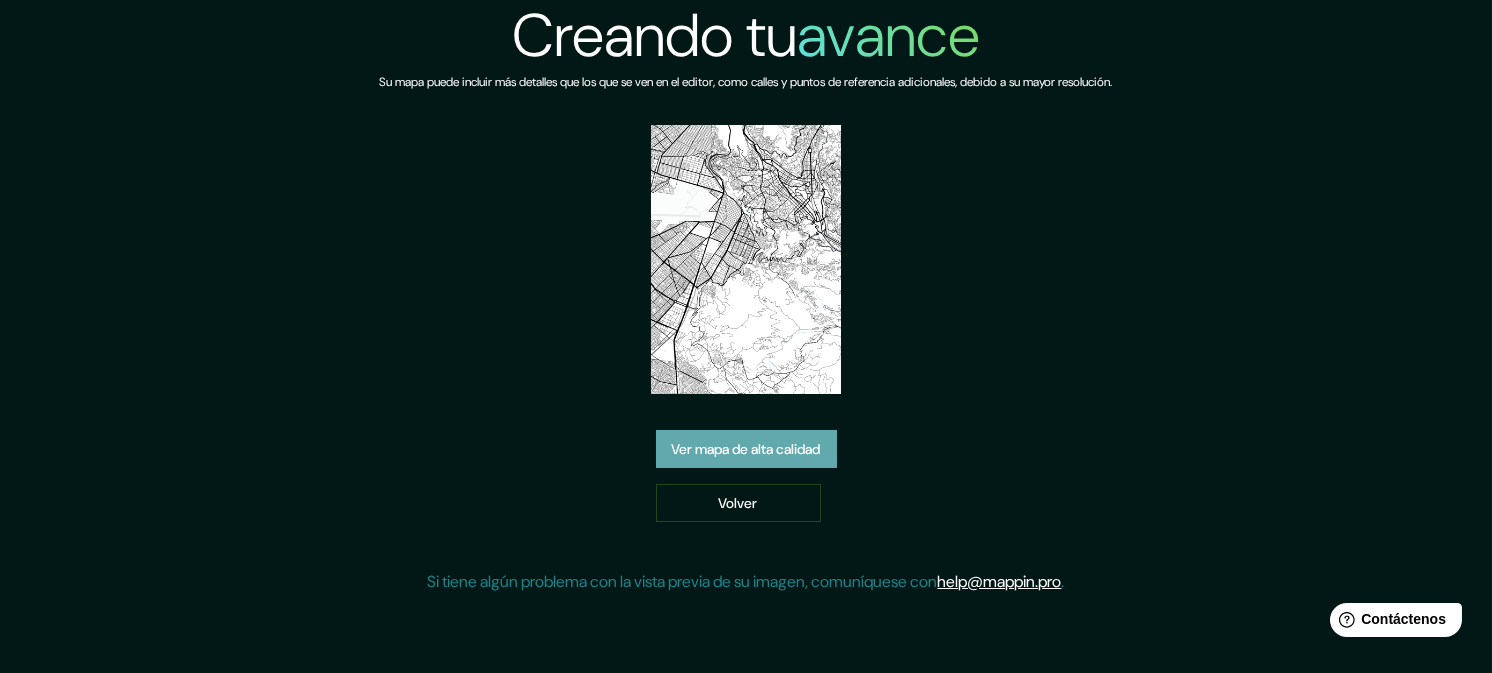 click on "Ver mapa de alta calidad" at bounding box center [746, 449] 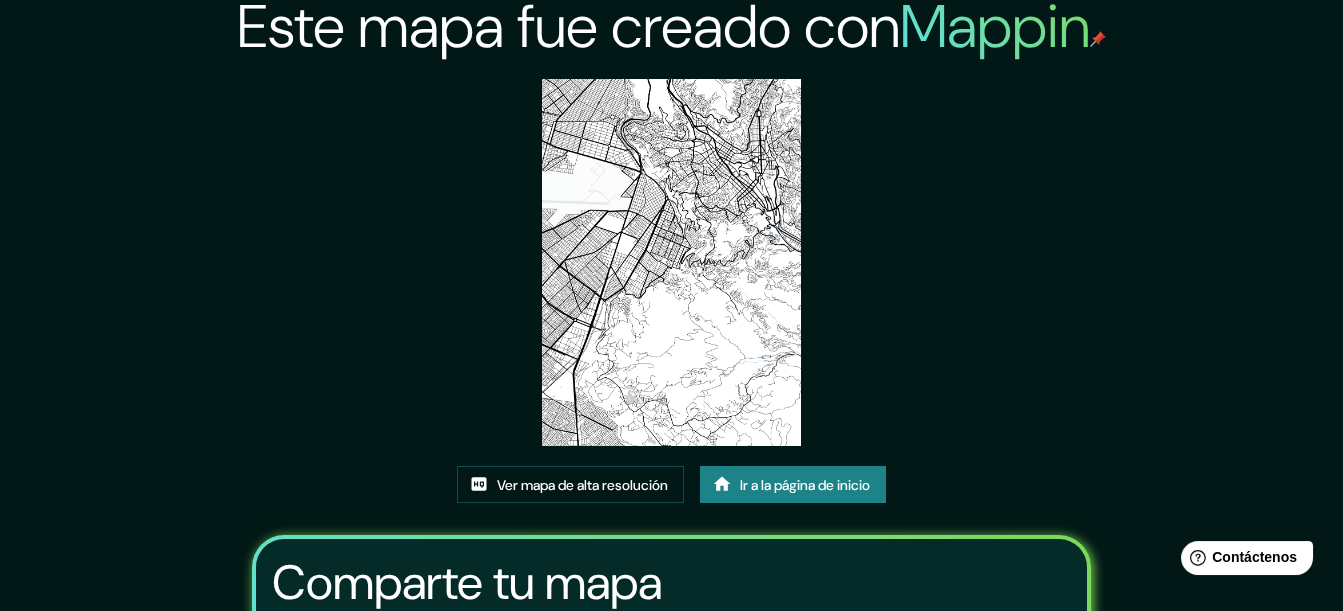 scroll, scrollTop: 0, scrollLeft: 0, axis: both 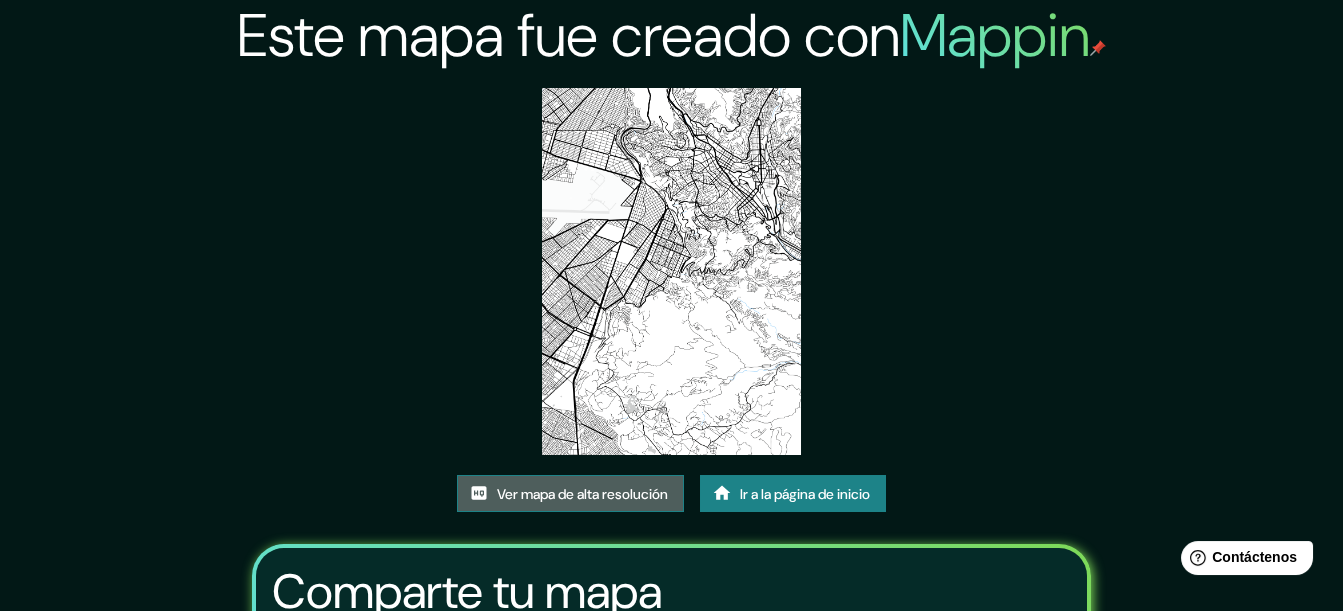 click on "Ver mapa de alta resolución" at bounding box center [582, 494] 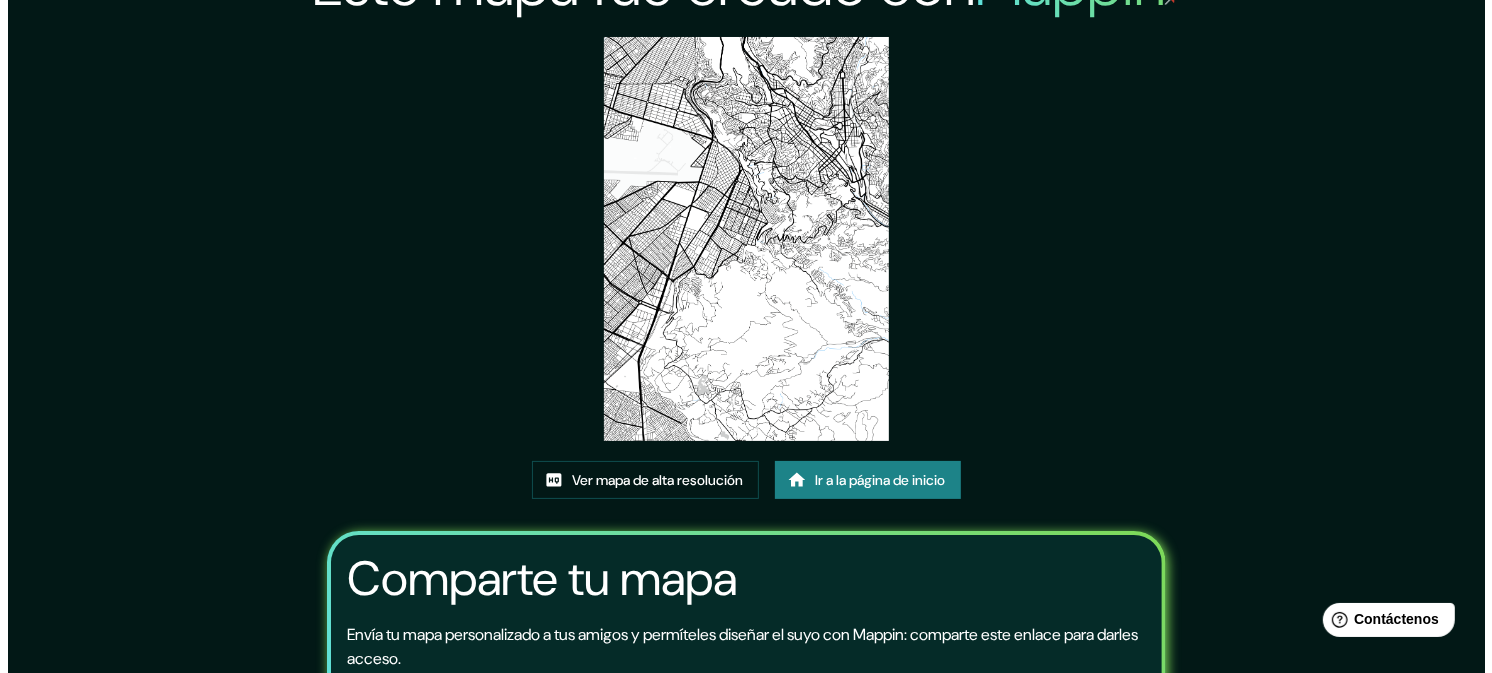 scroll, scrollTop: 0, scrollLeft: 0, axis: both 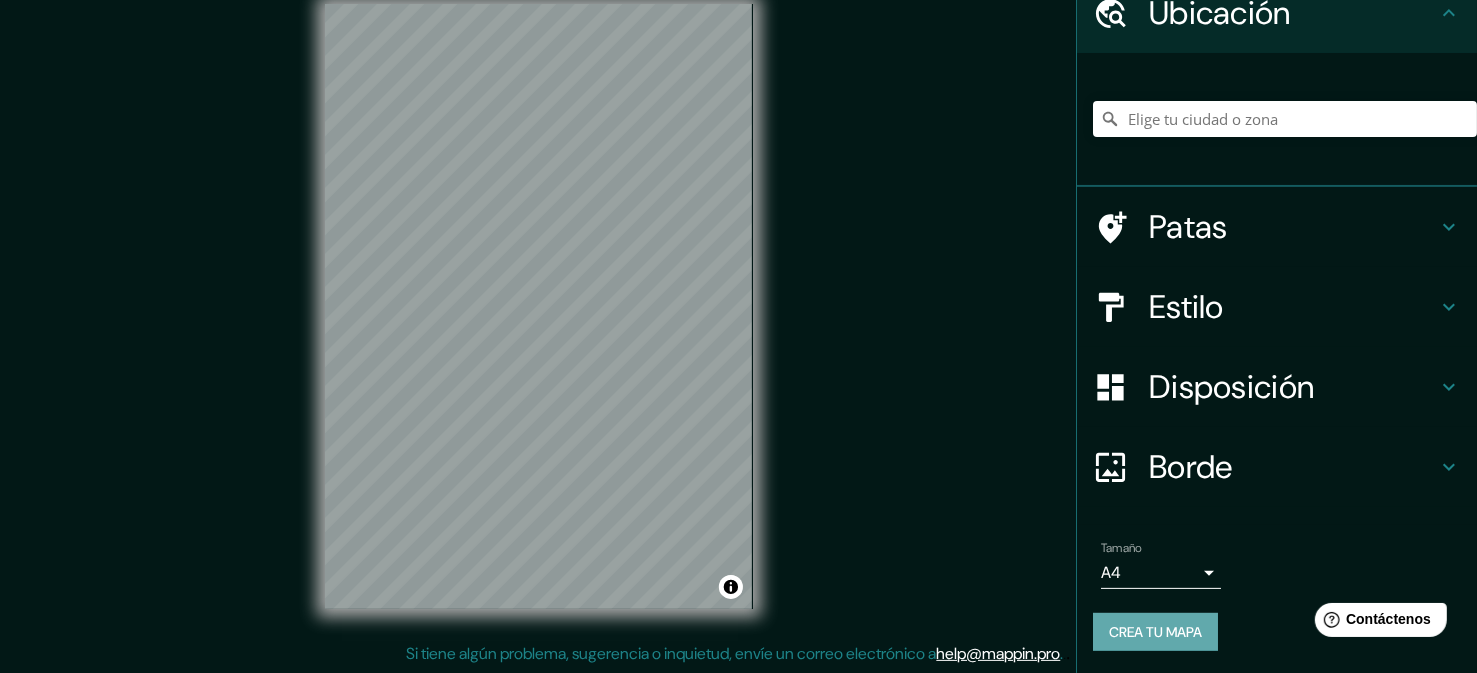click on "Crea tu mapa" at bounding box center [1155, 632] 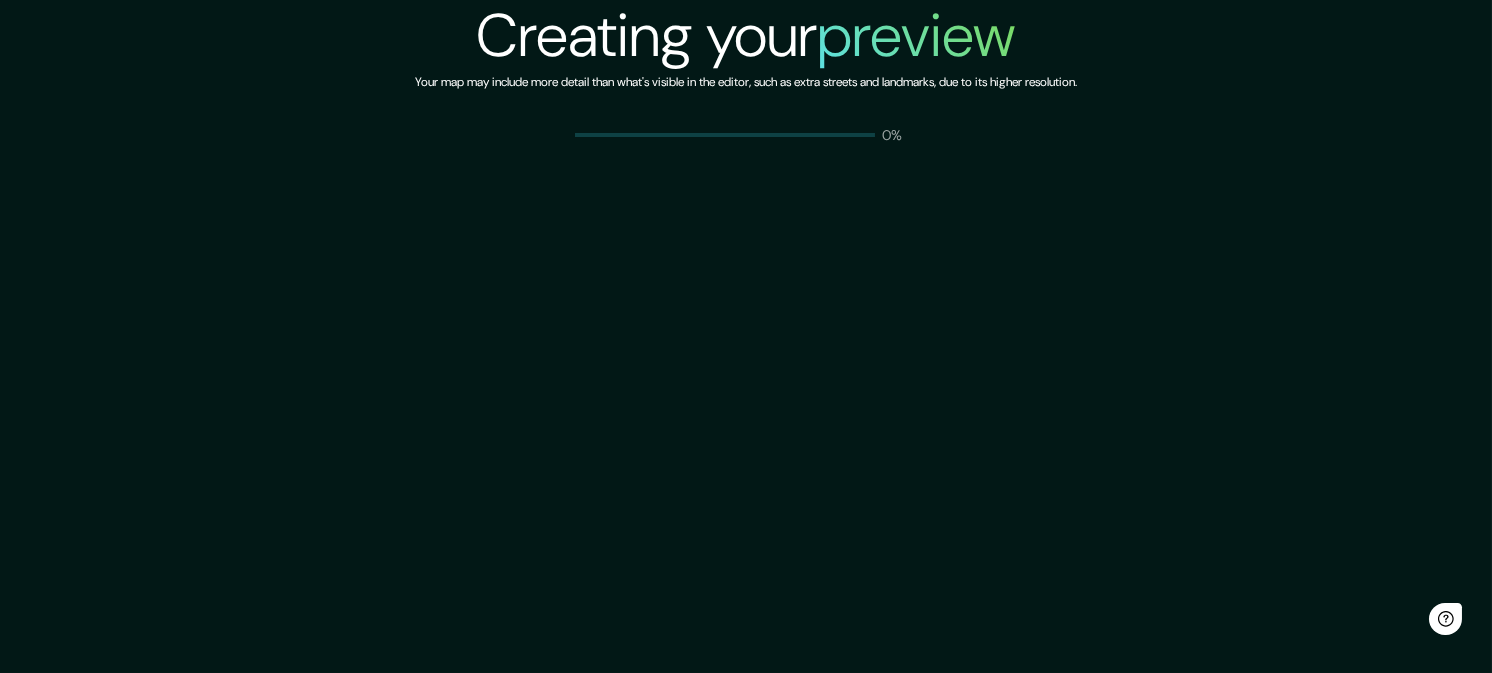 scroll, scrollTop: 0, scrollLeft: 0, axis: both 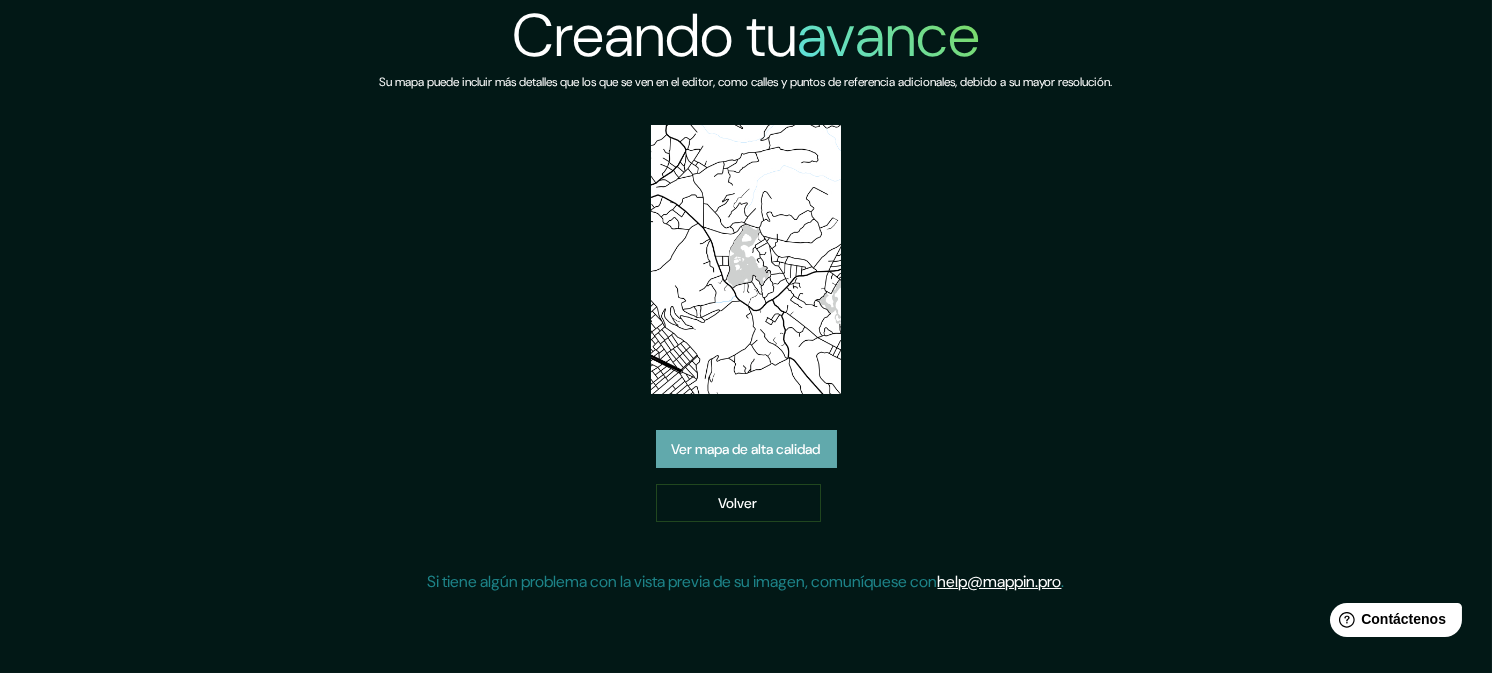 click on "Ver mapa de alta calidad" at bounding box center [746, 449] 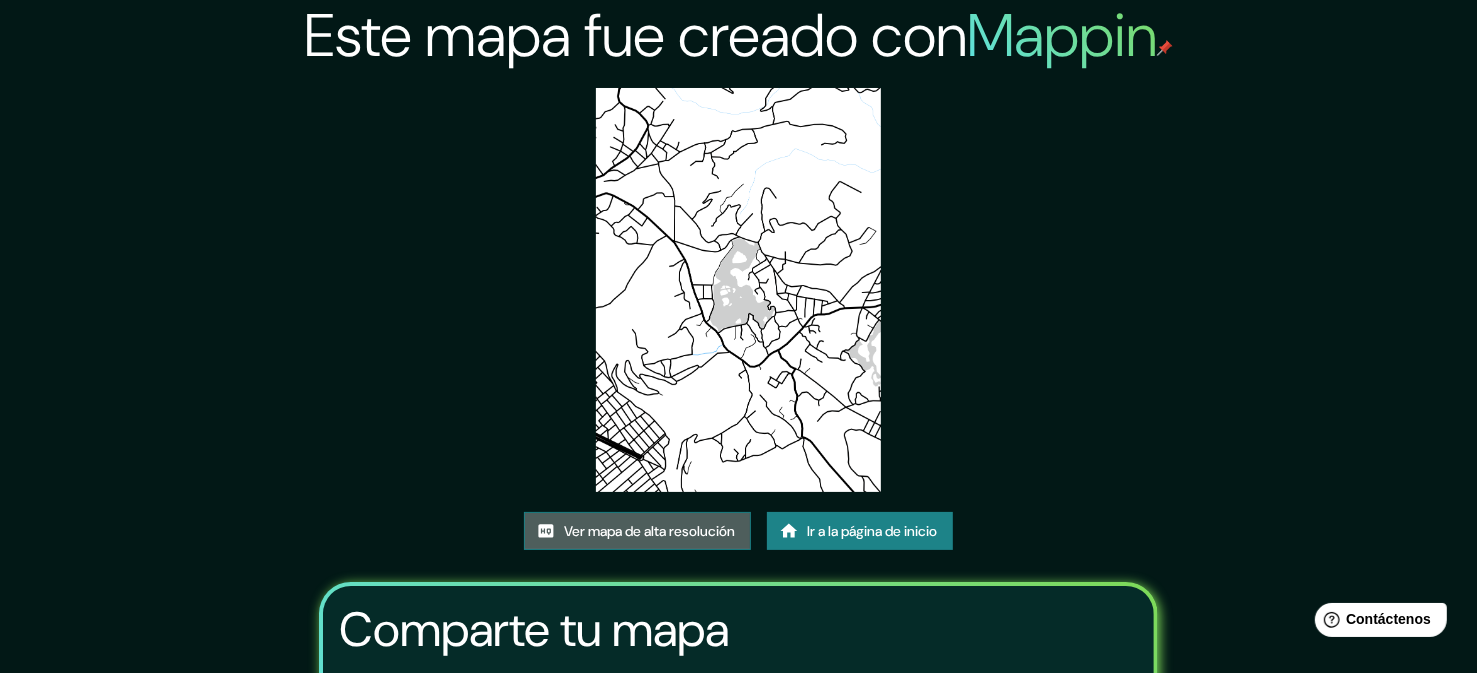 click on "Ver mapa de alta resolución" at bounding box center [649, 531] 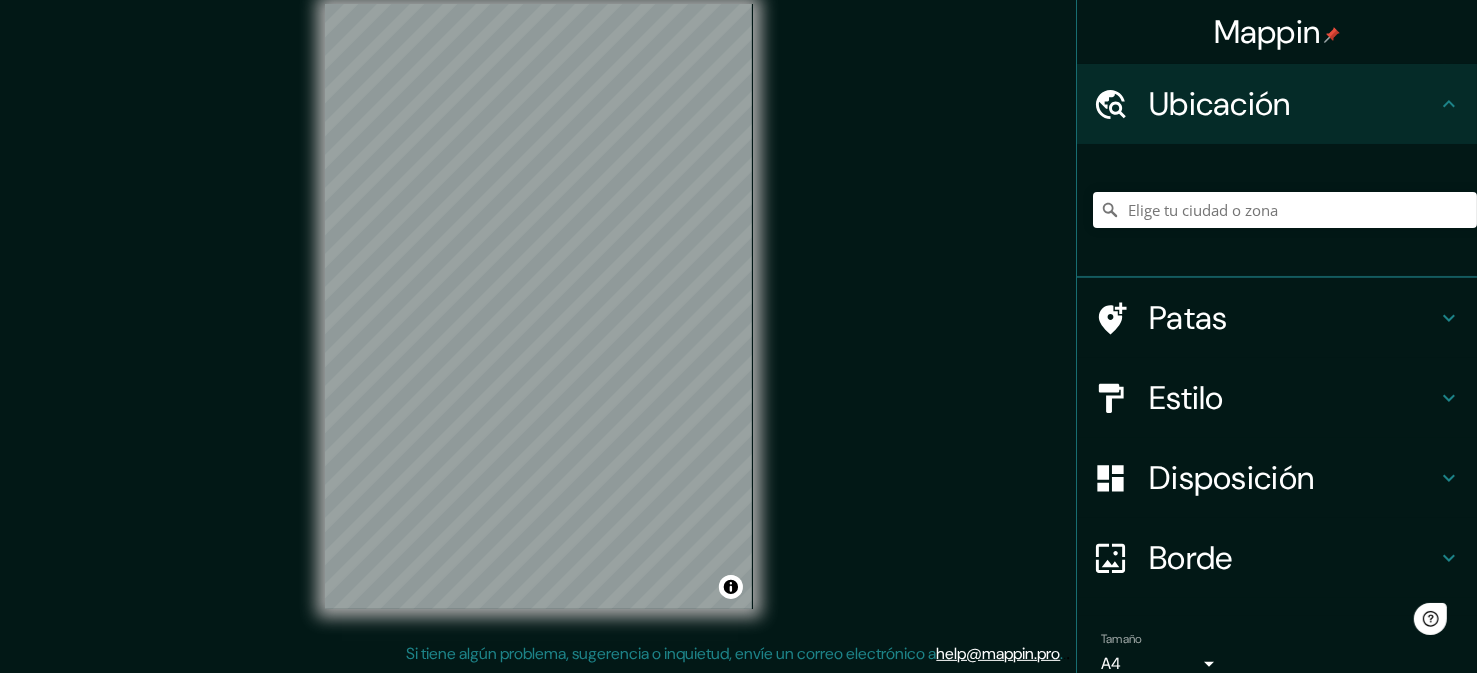 scroll, scrollTop: 0, scrollLeft: 0, axis: both 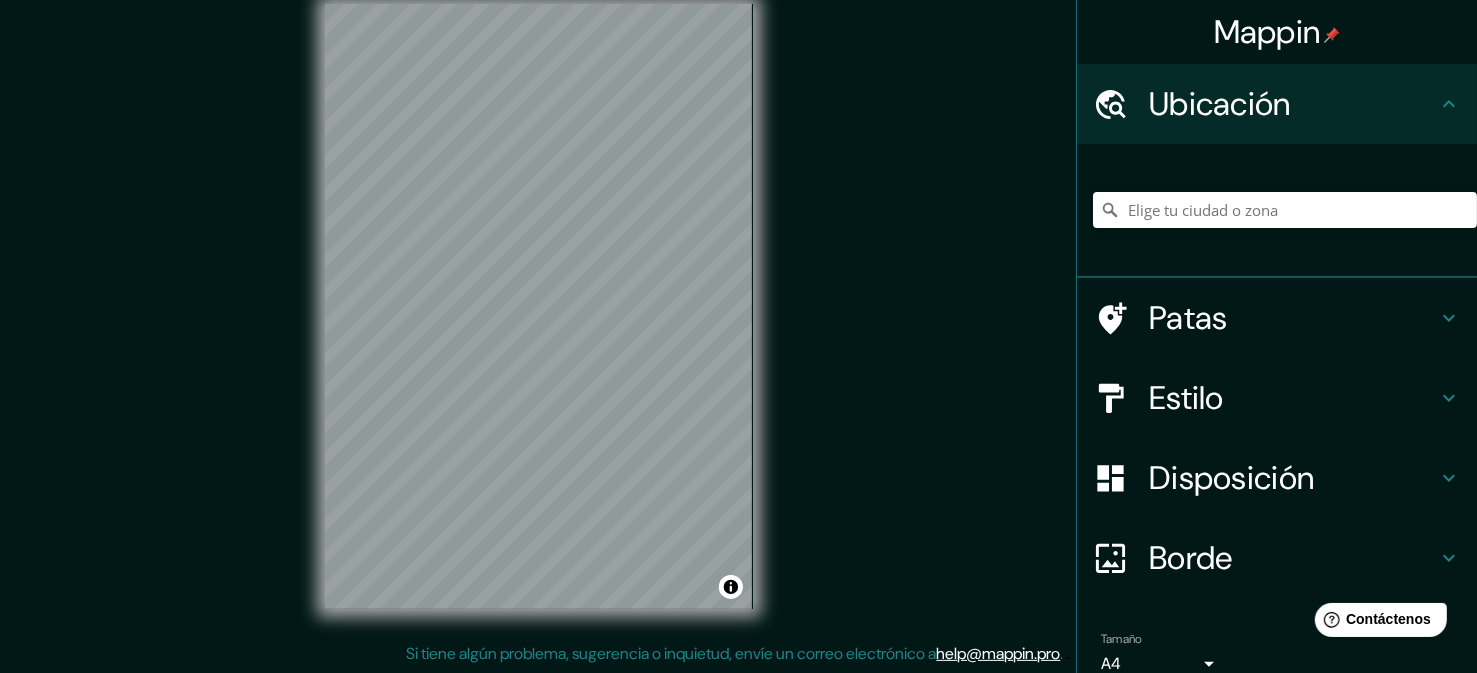 click on "204.95999999999998 17.080000000000002 34.160000000000004 Mappin Ubicación Patas Estilo Disposición Borde Elige un borde.  Consejo  : puedes opacar las capas del marco para crear efectos geniales. Ninguno Simple Transparente Elegante Tamaño A4 single Nivel de zoom demasiado alto: amplíe más Crea tu mapa © Mapbox    © OpenStreetMap    Mejorar este mapa Si tiene algún problema, sugerencia o inquietud, envíe un correo electrónico a  support@example.com  .   . ." at bounding box center [738, 323] 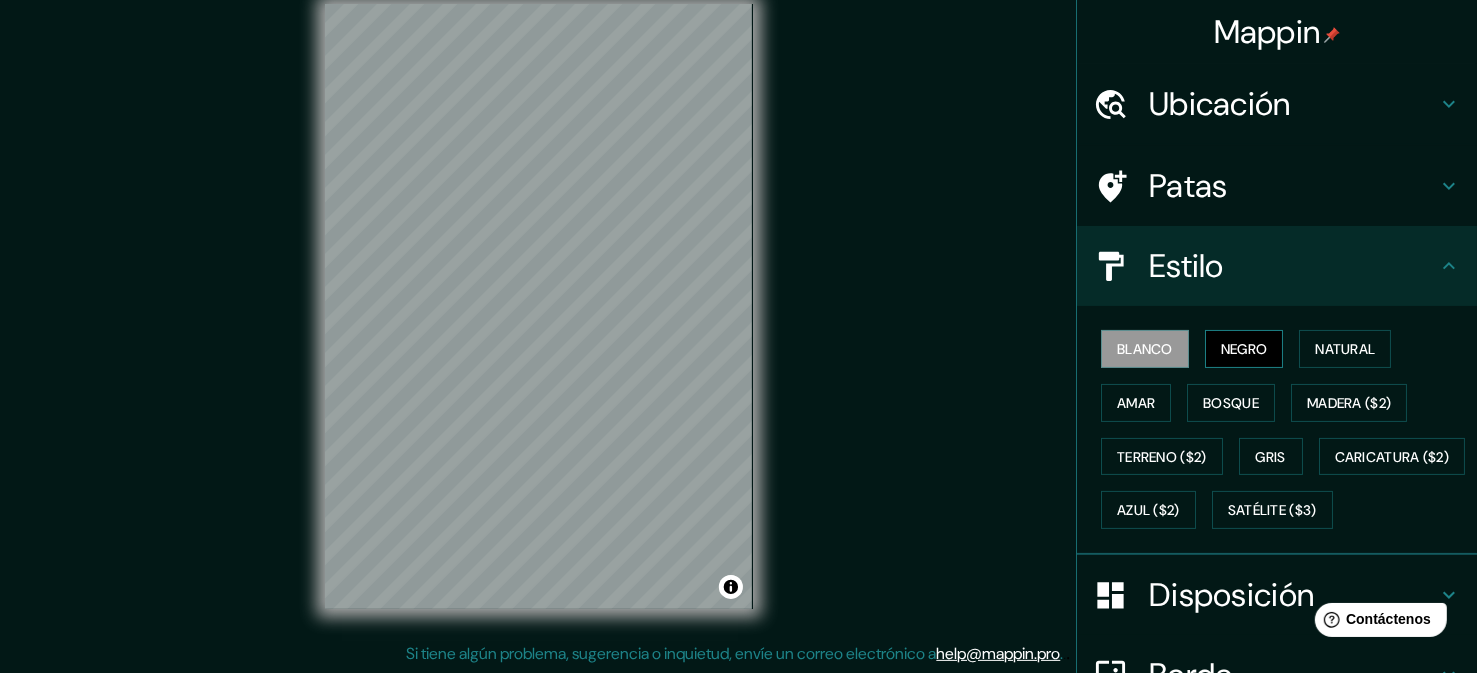 click on "Negro" at bounding box center [1244, 349] 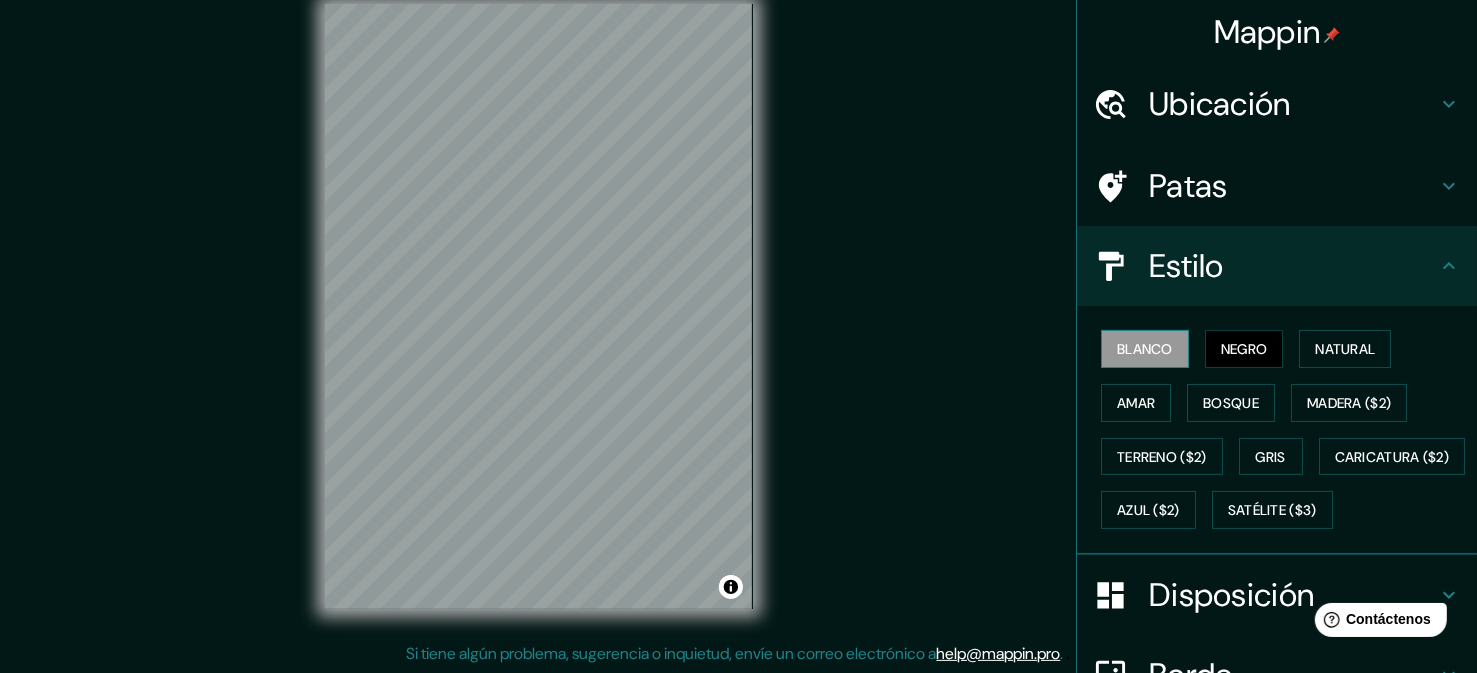 click on "Blanco" at bounding box center (1145, 349) 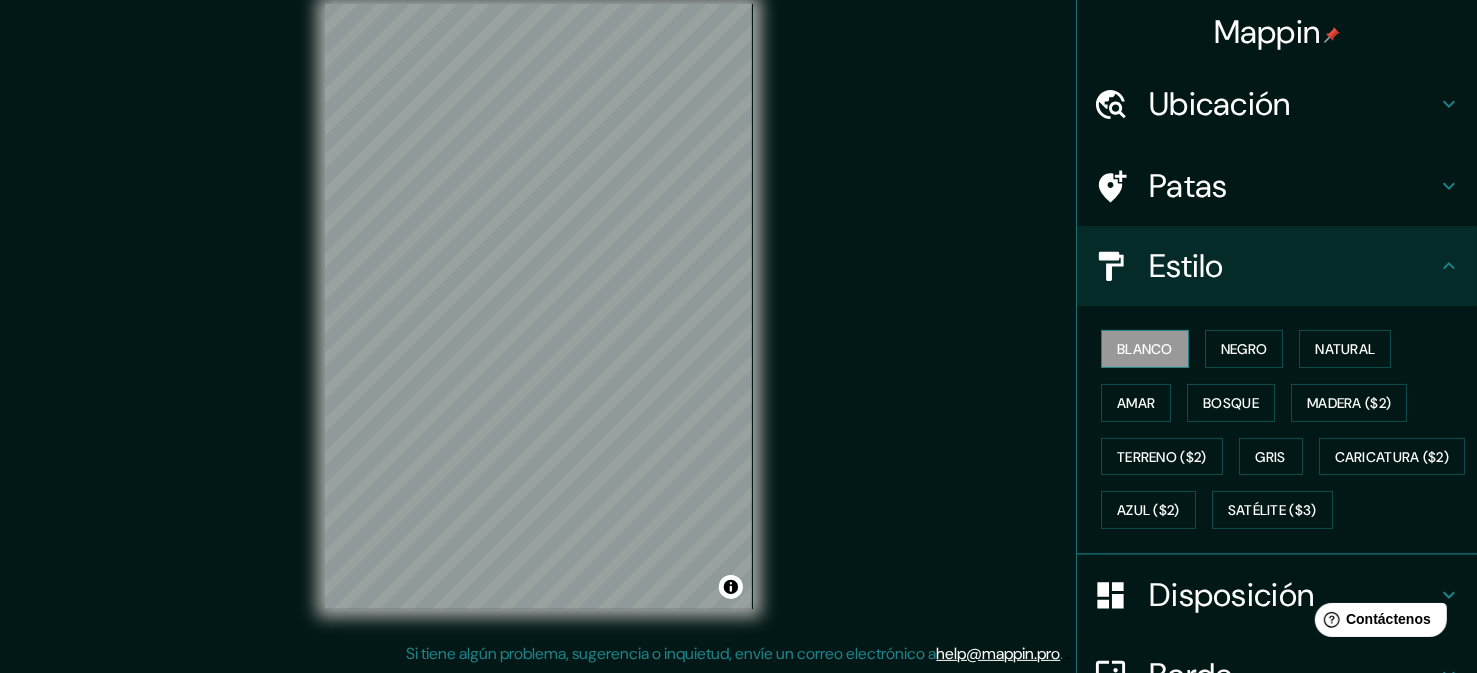 click on "Blanco" at bounding box center [1145, 349] 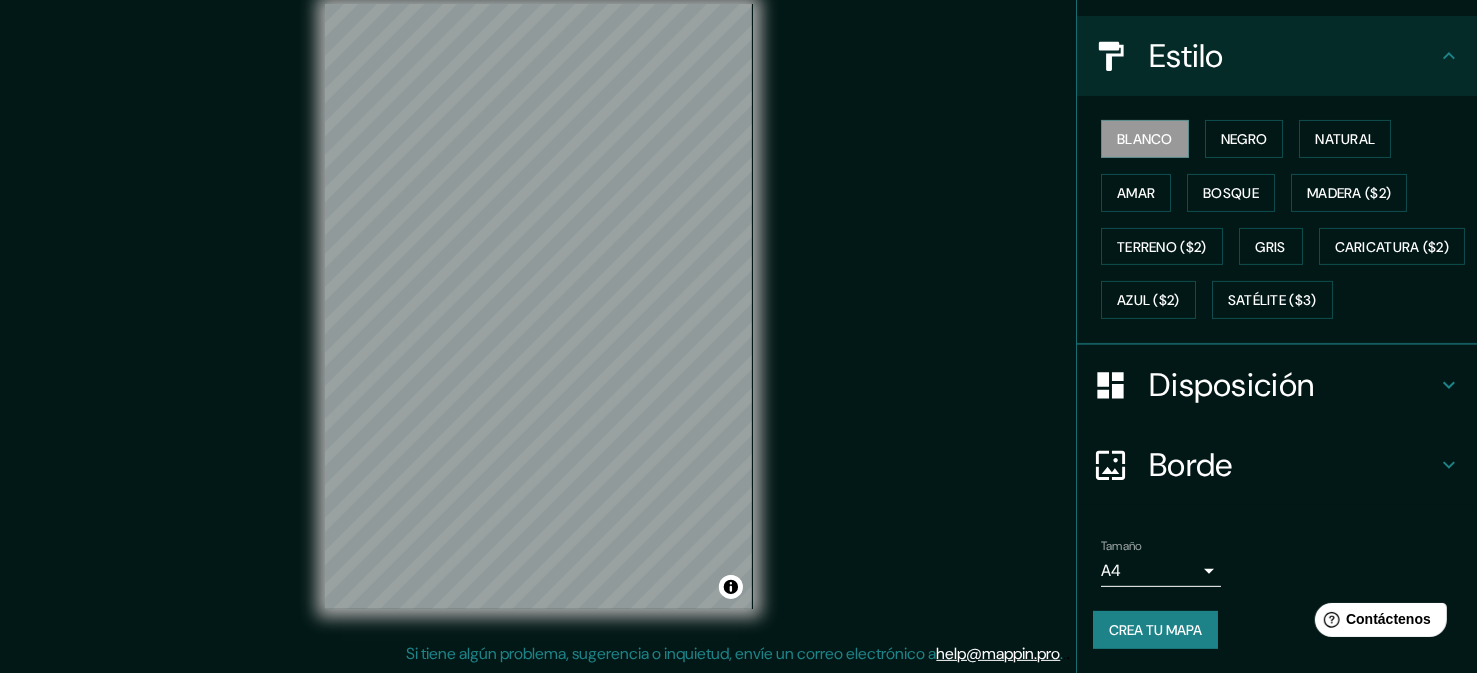 scroll, scrollTop: 255, scrollLeft: 0, axis: vertical 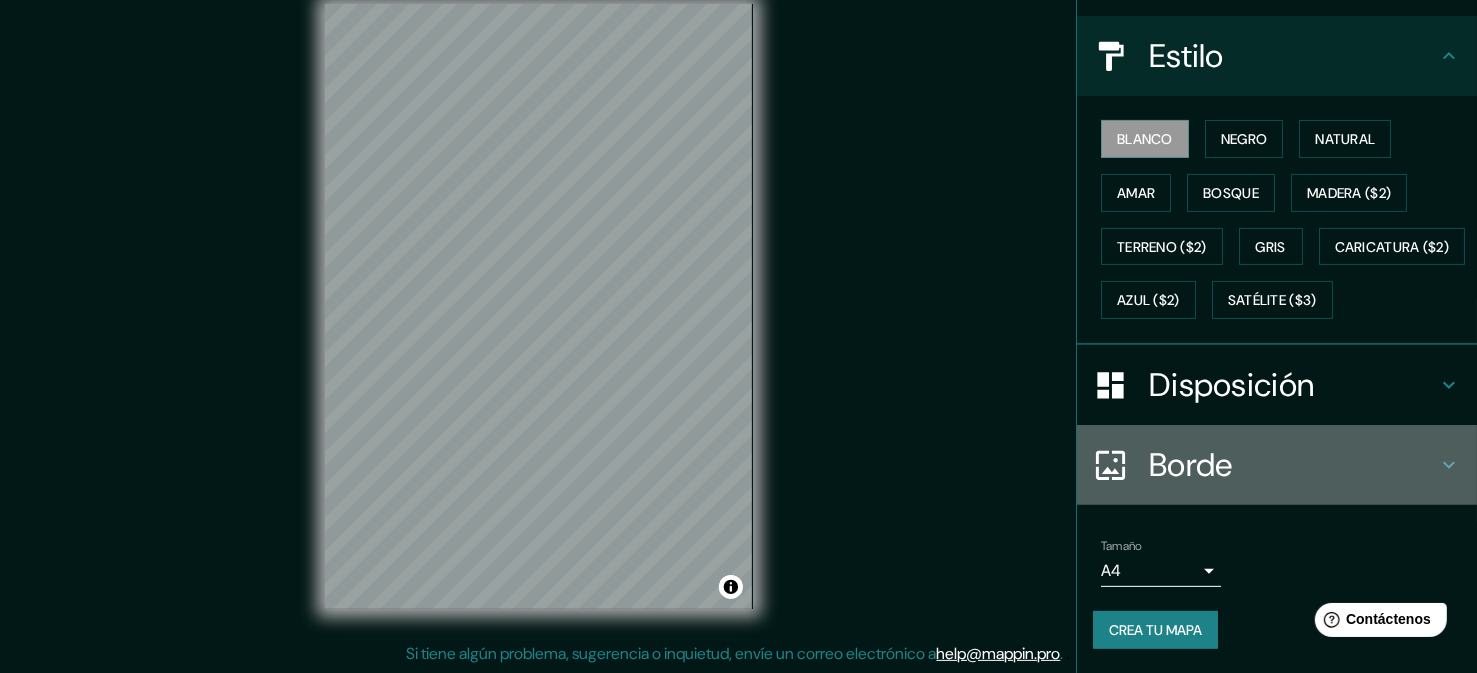 click on "Borde" at bounding box center (1191, 465) 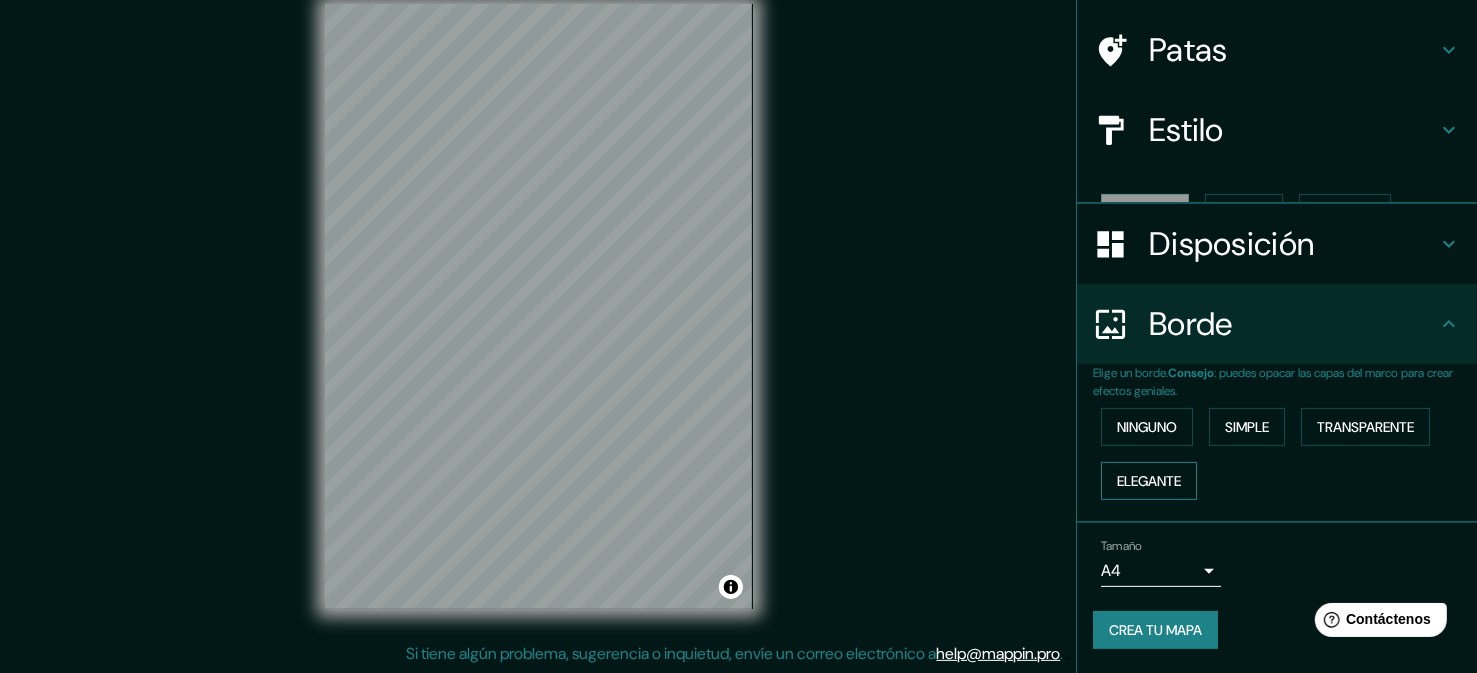 scroll, scrollTop: 100, scrollLeft: 0, axis: vertical 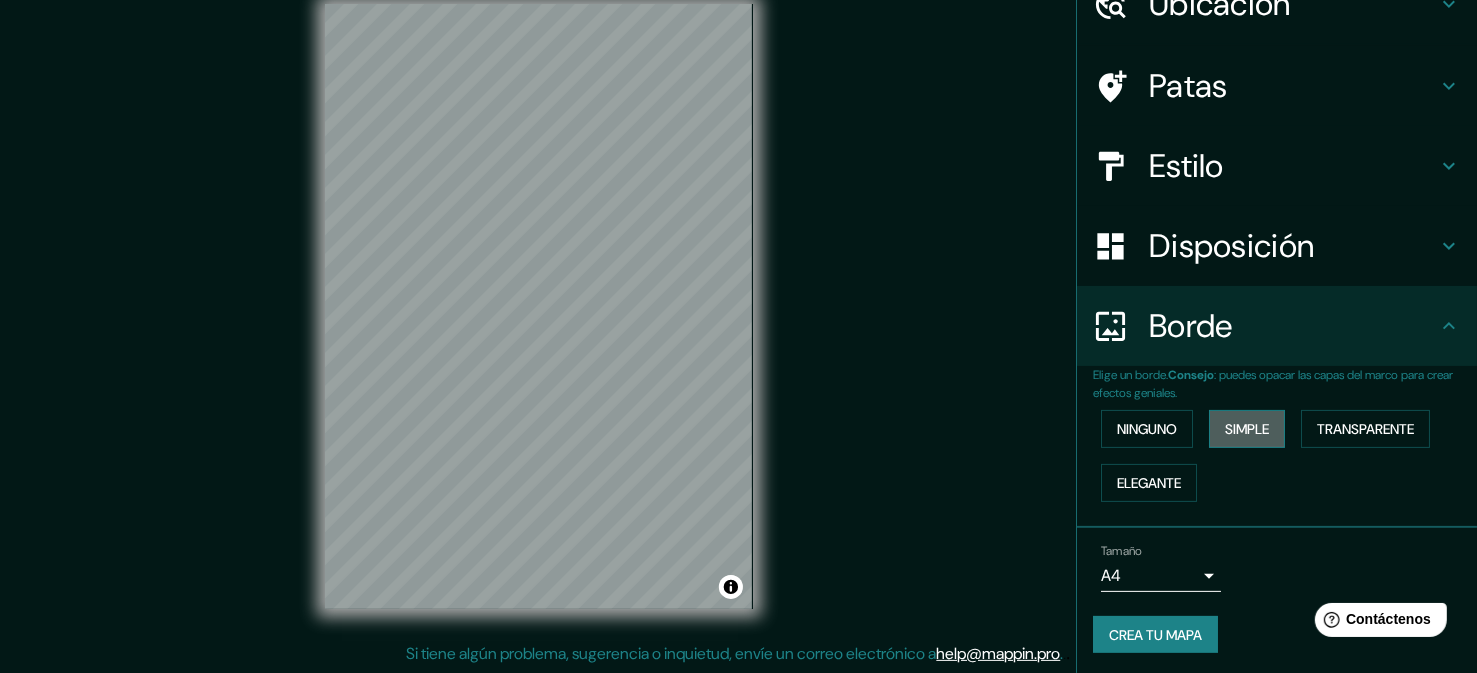 click on "Simple" at bounding box center [1247, 429] 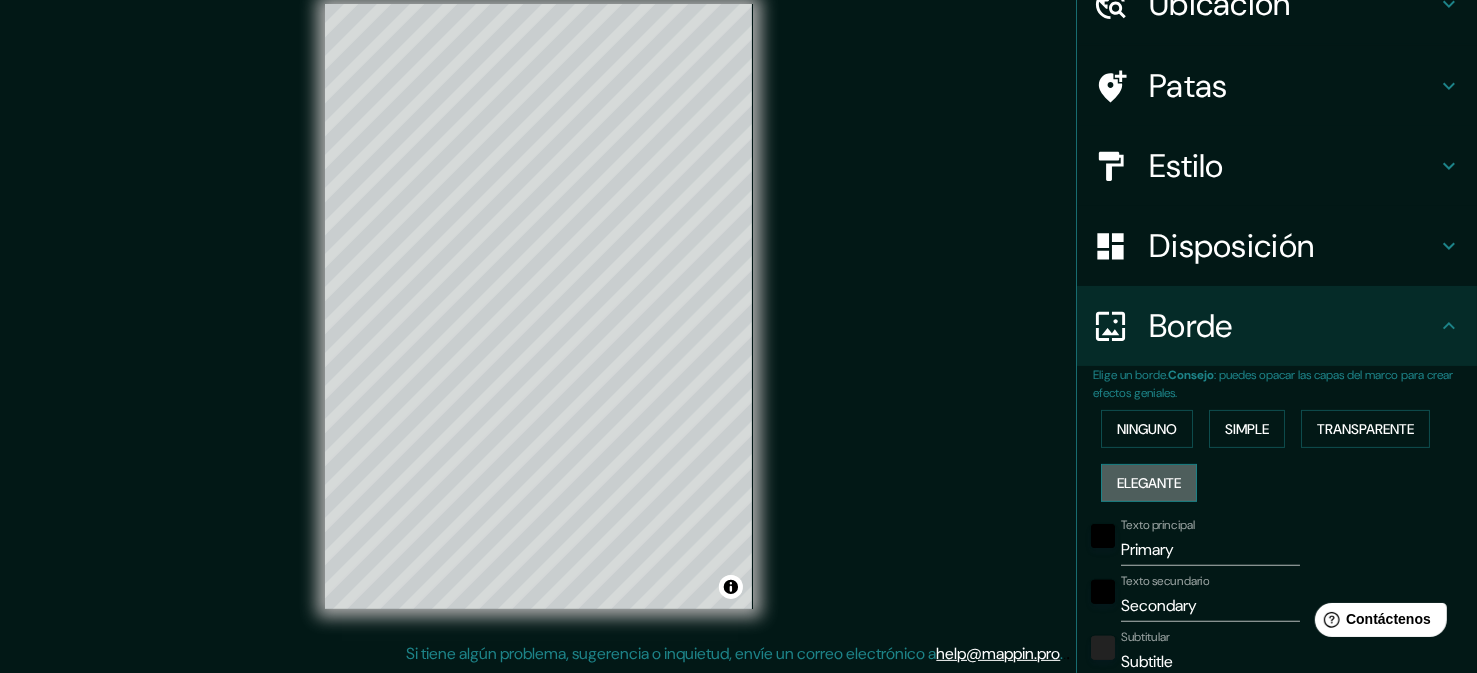 click on "Elegante" at bounding box center [1149, 483] 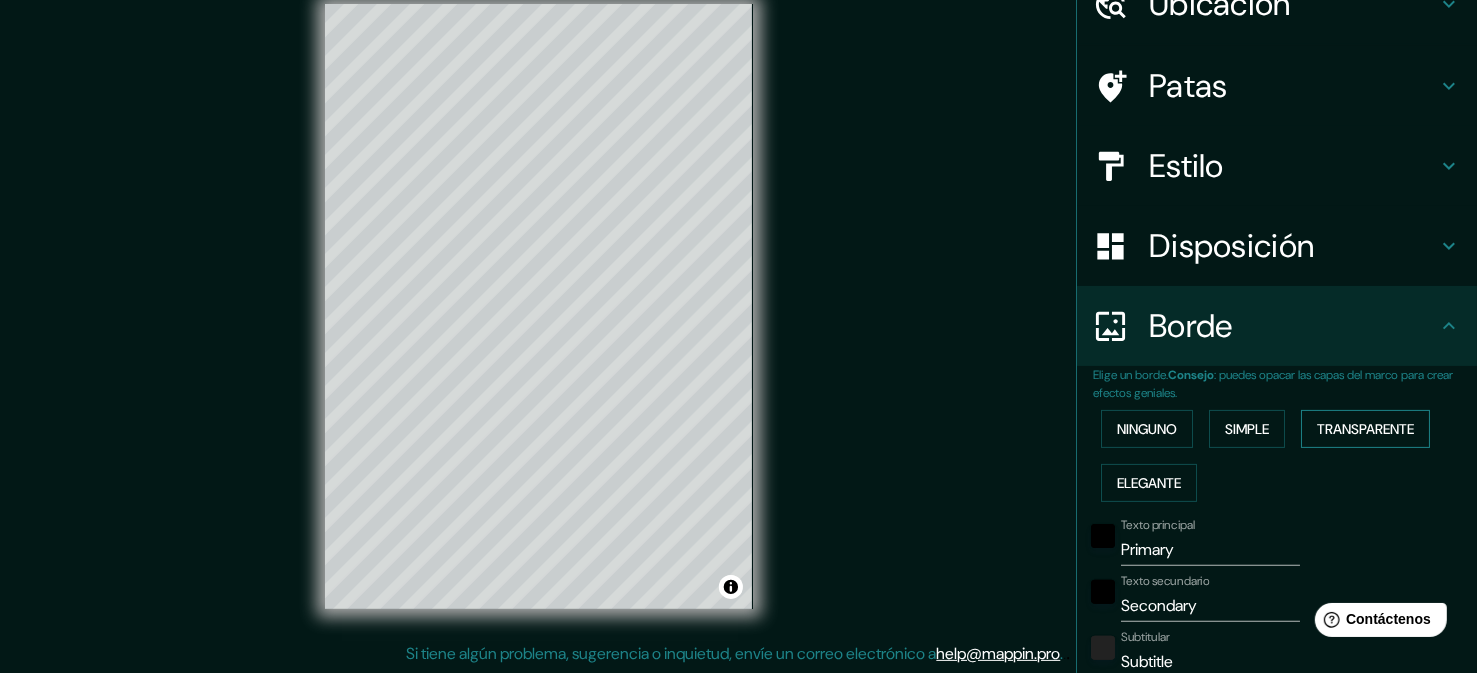 click on "Transparente" at bounding box center [1365, 429] 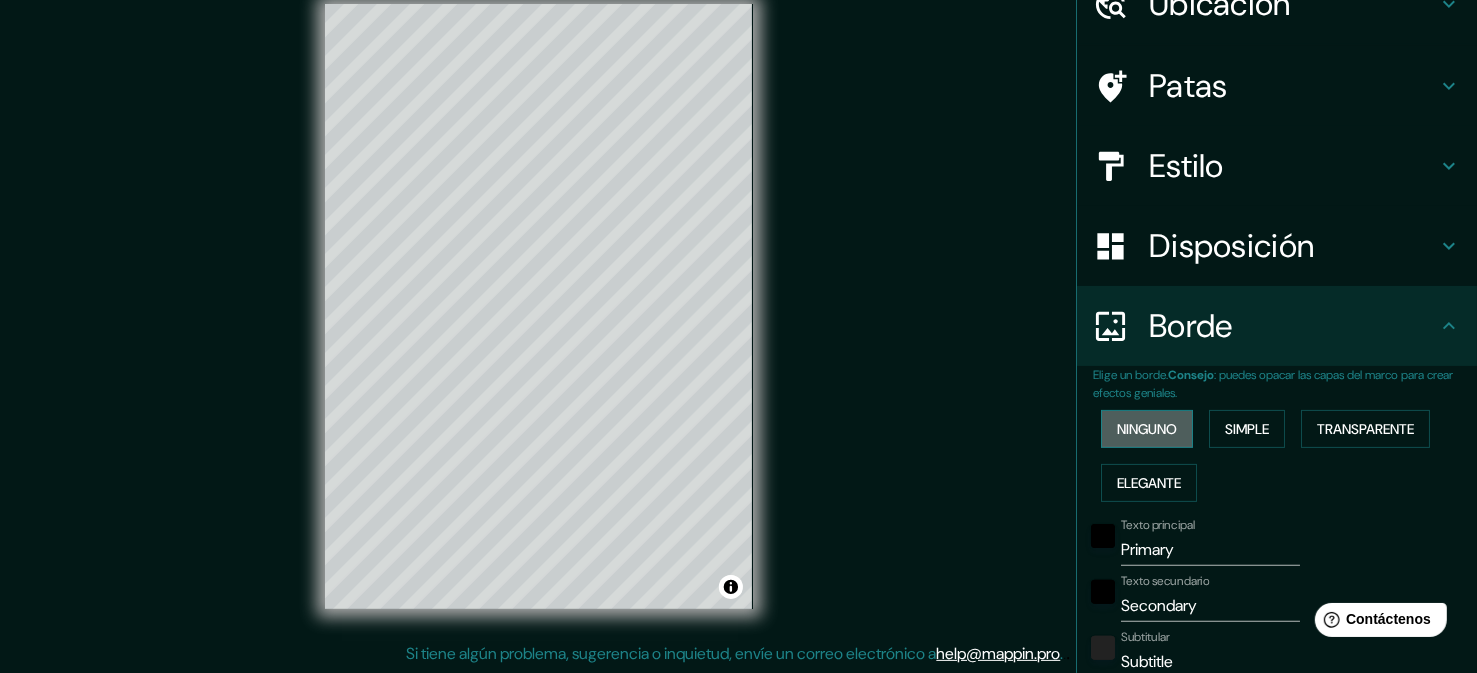click on "Ninguno" at bounding box center [1147, 429] 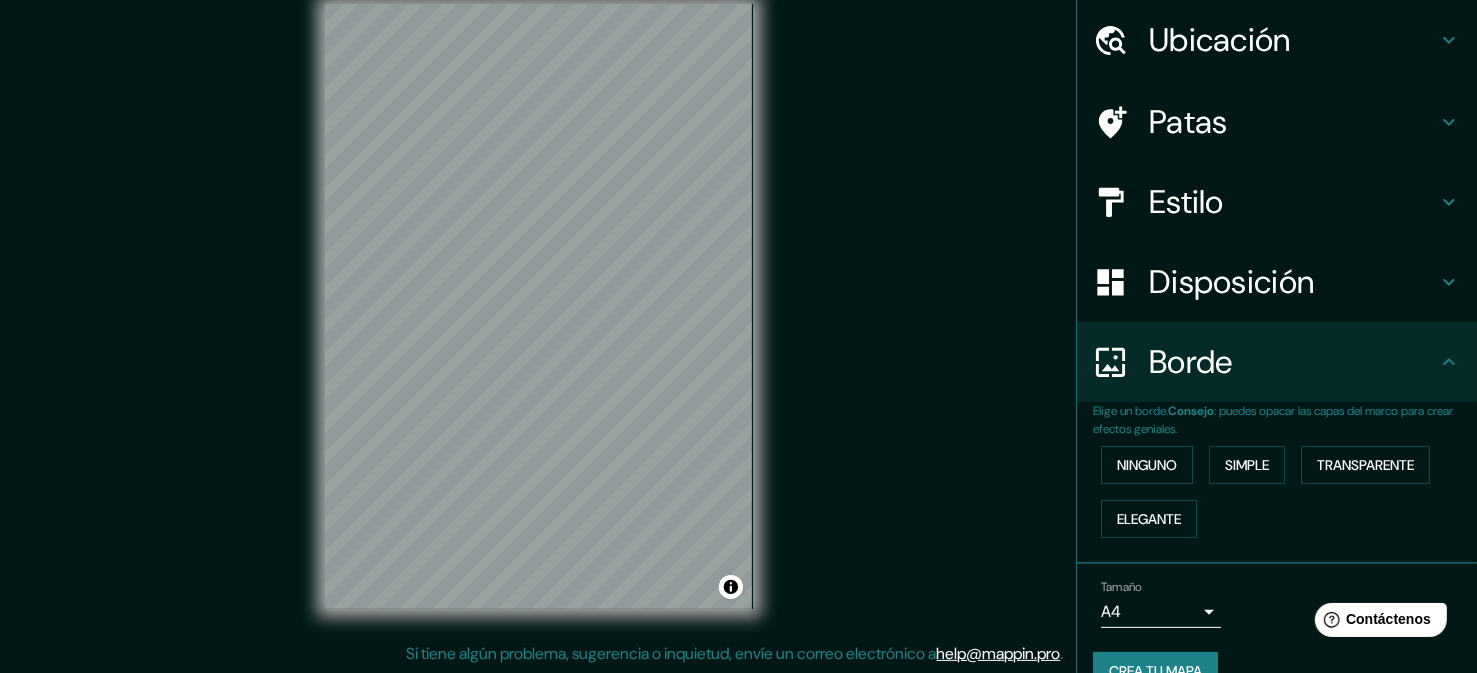 scroll, scrollTop: 0, scrollLeft: 0, axis: both 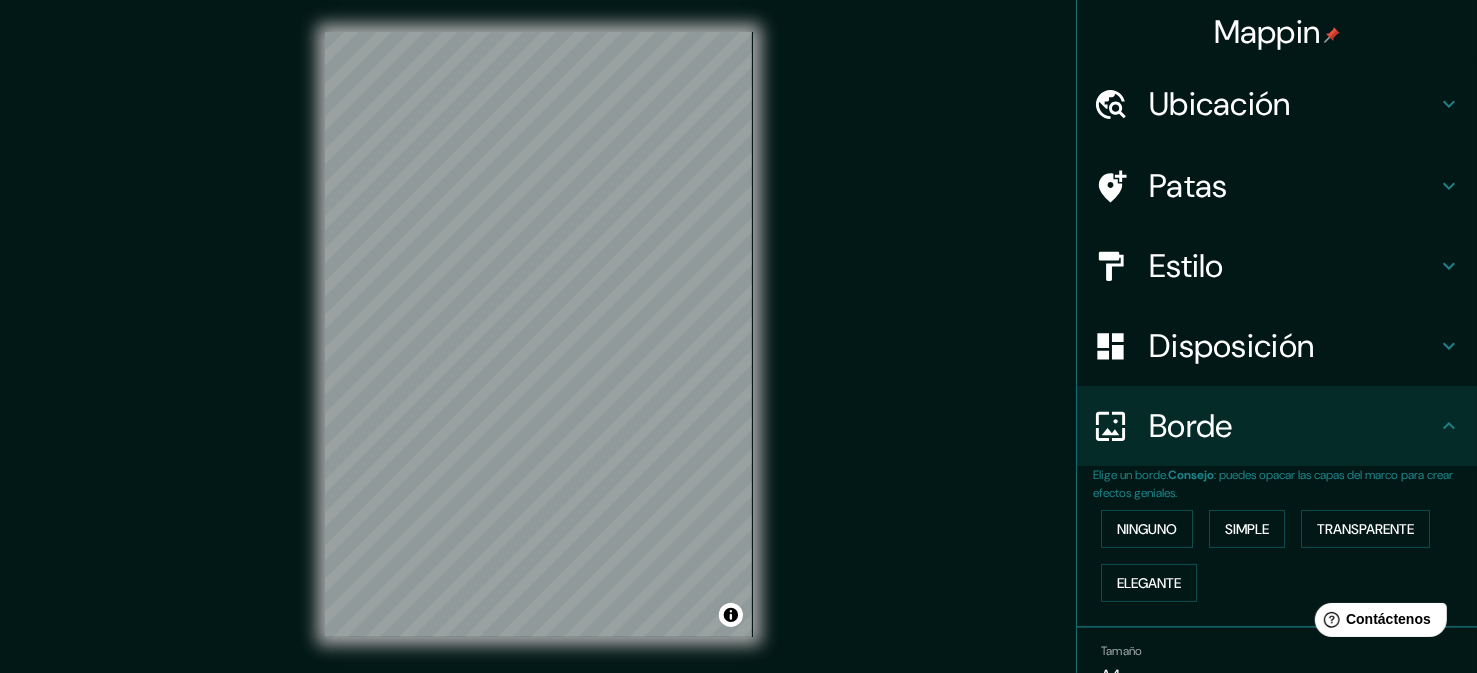 click on "Patas" at bounding box center (1188, 186) 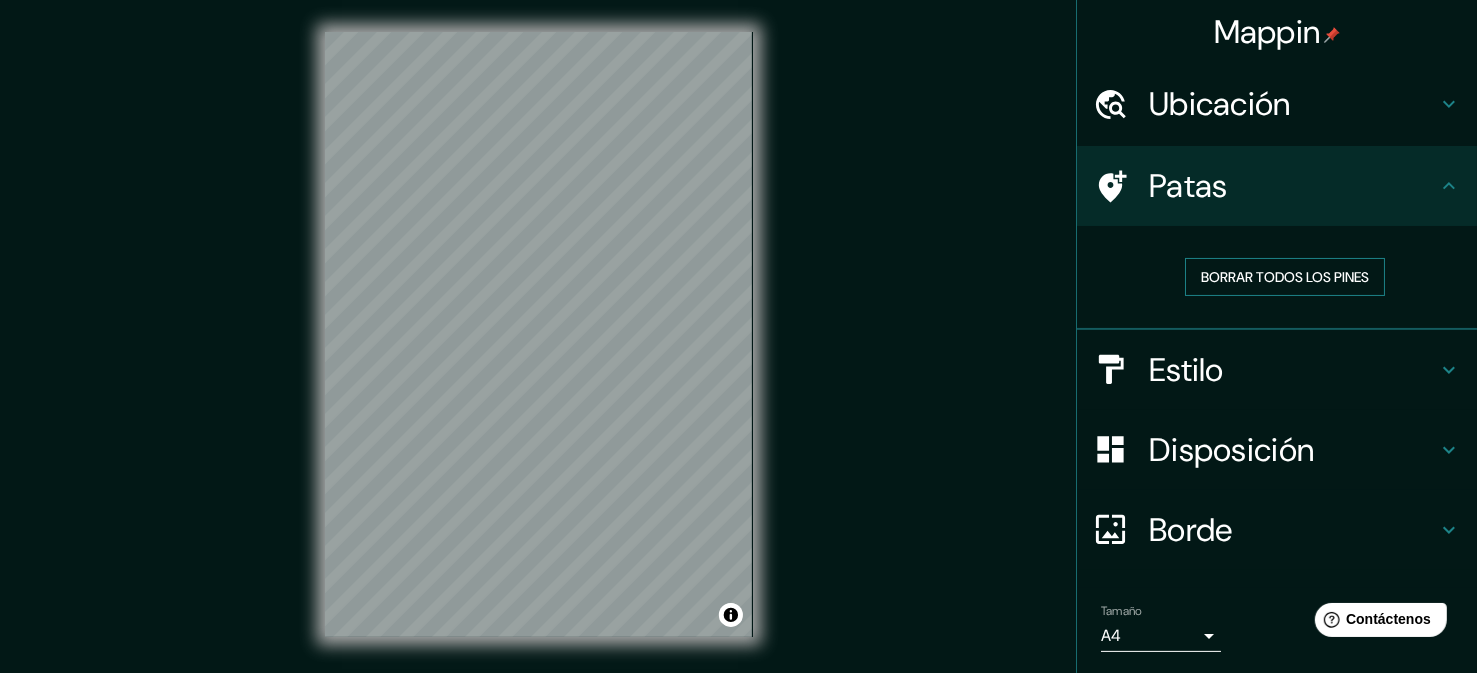 click on "Borrar todos los pines" at bounding box center (1285, 277) 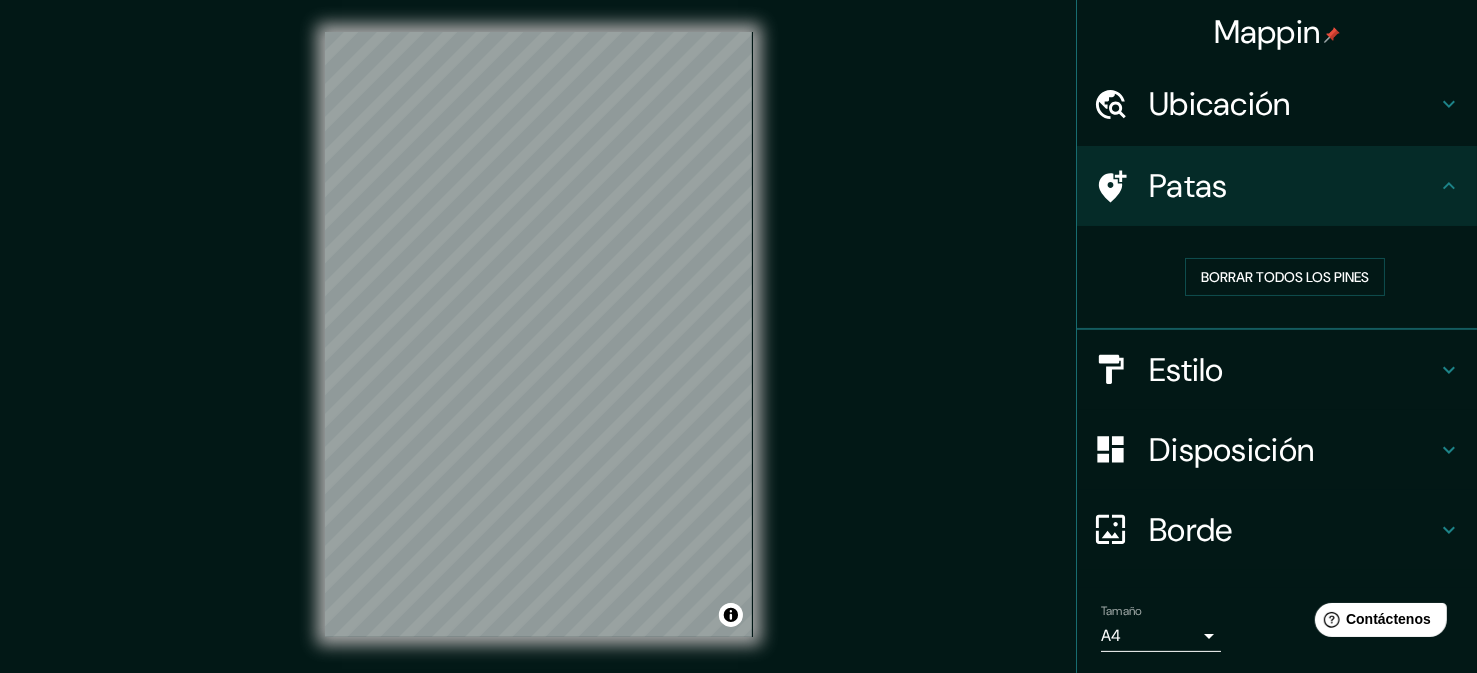 click on "Mappin Ubicación Patas Borrar todos los pines Estilo Disposición Borde Elige un borde.  Consejo  : puedes opacar las capas del marco para crear efectos geniales. Ninguno Simple Transparente Elegante Tamaño A4 single Crea tu mapa © Mapbox   © OpenStreetMap   Improve this map Si tiene algún problema, sugerencia o inquietud, envíe un correo electrónico a  support@example.com  .   . ." at bounding box center [738, 351] 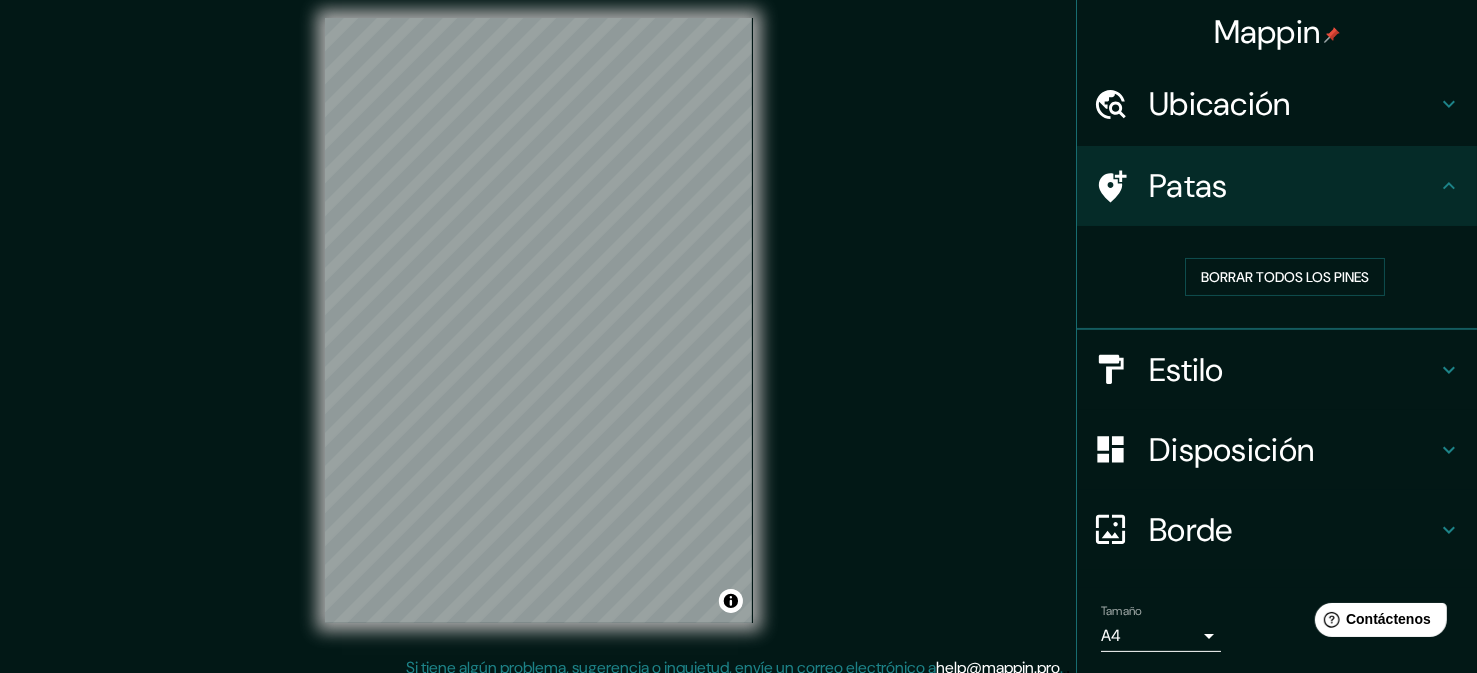 scroll, scrollTop: 28, scrollLeft: 0, axis: vertical 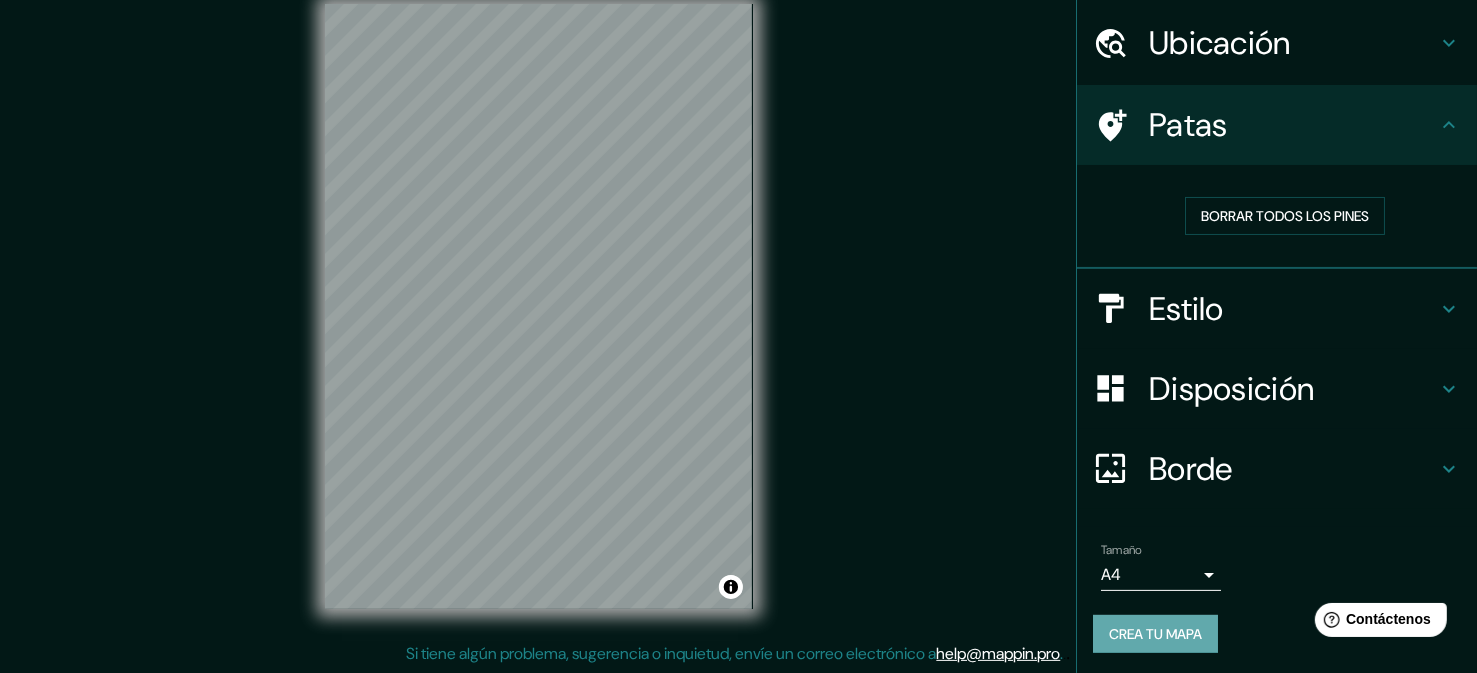 click on "Crea tu mapa" at bounding box center [1155, 634] 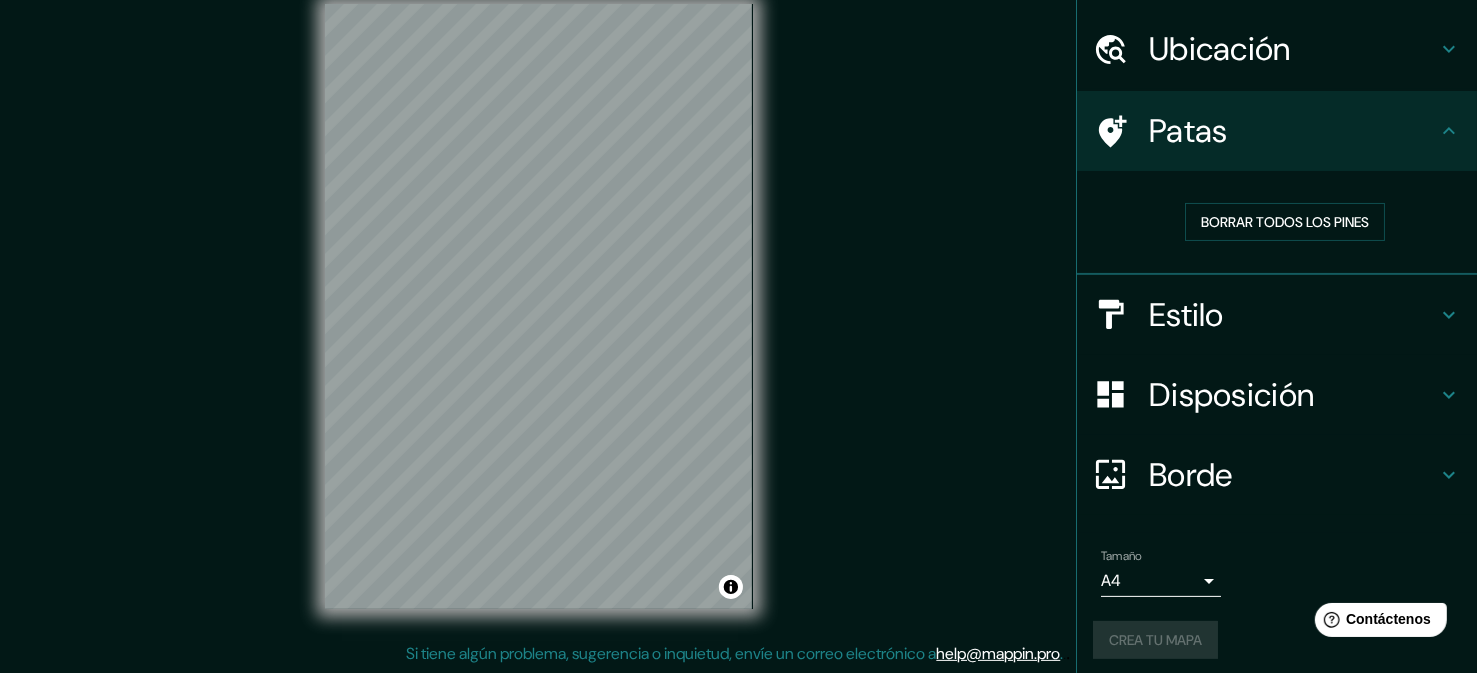 scroll, scrollTop: 61, scrollLeft: 0, axis: vertical 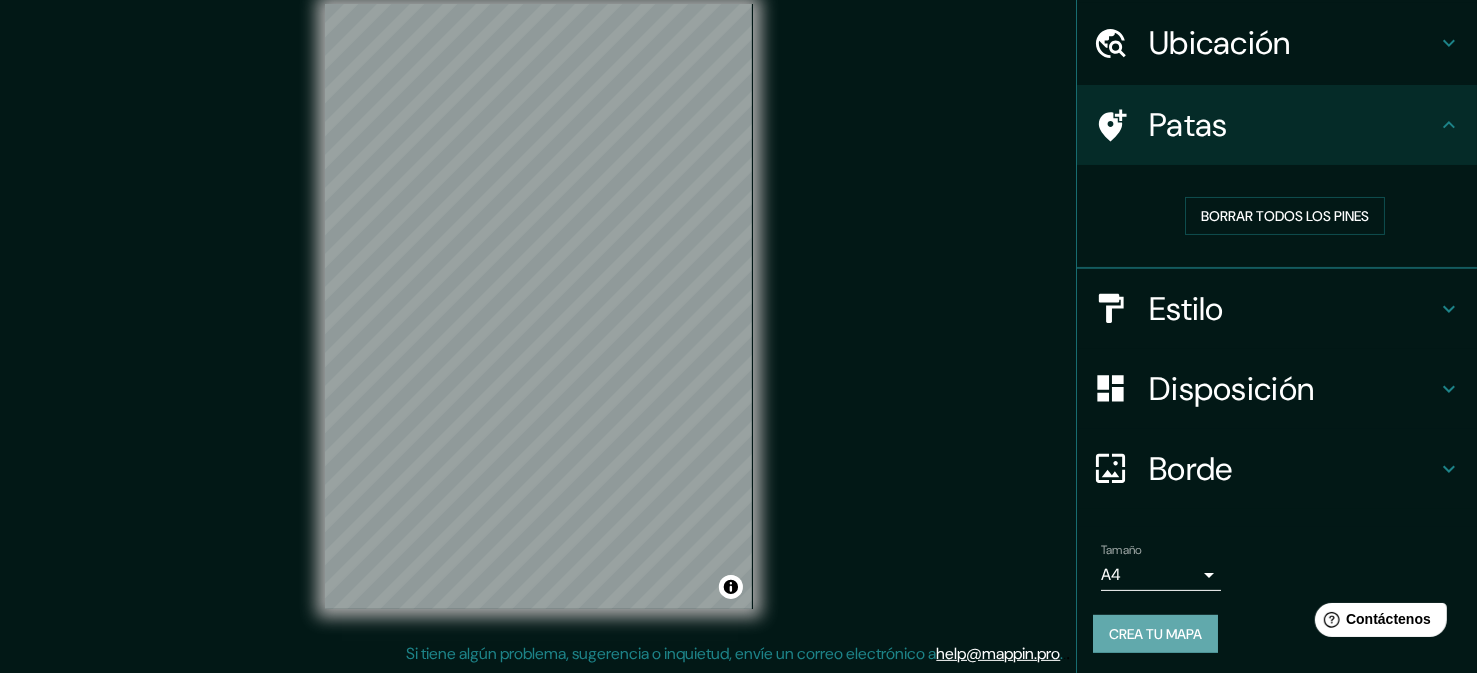 click on "Crea tu mapa" at bounding box center (1155, 634) 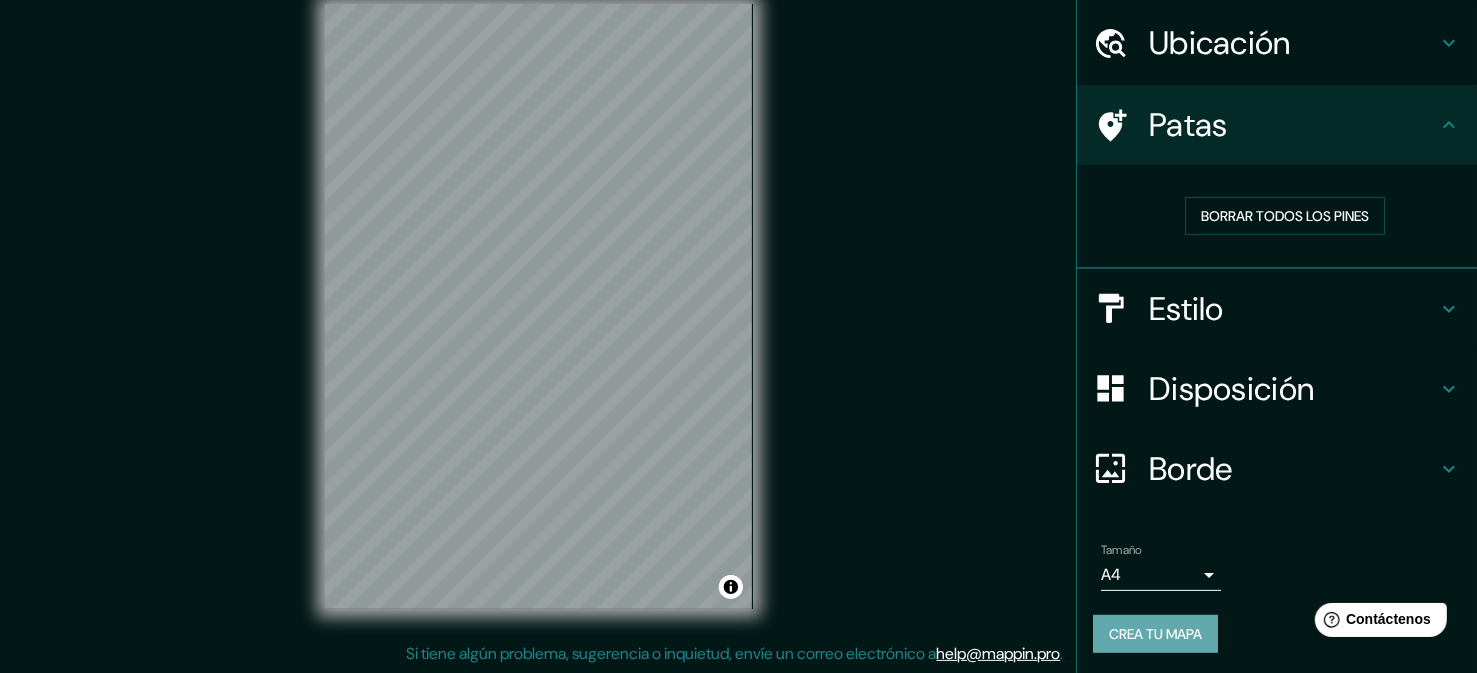 click on "Crea tu mapa" at bounding box center (1155, 634) 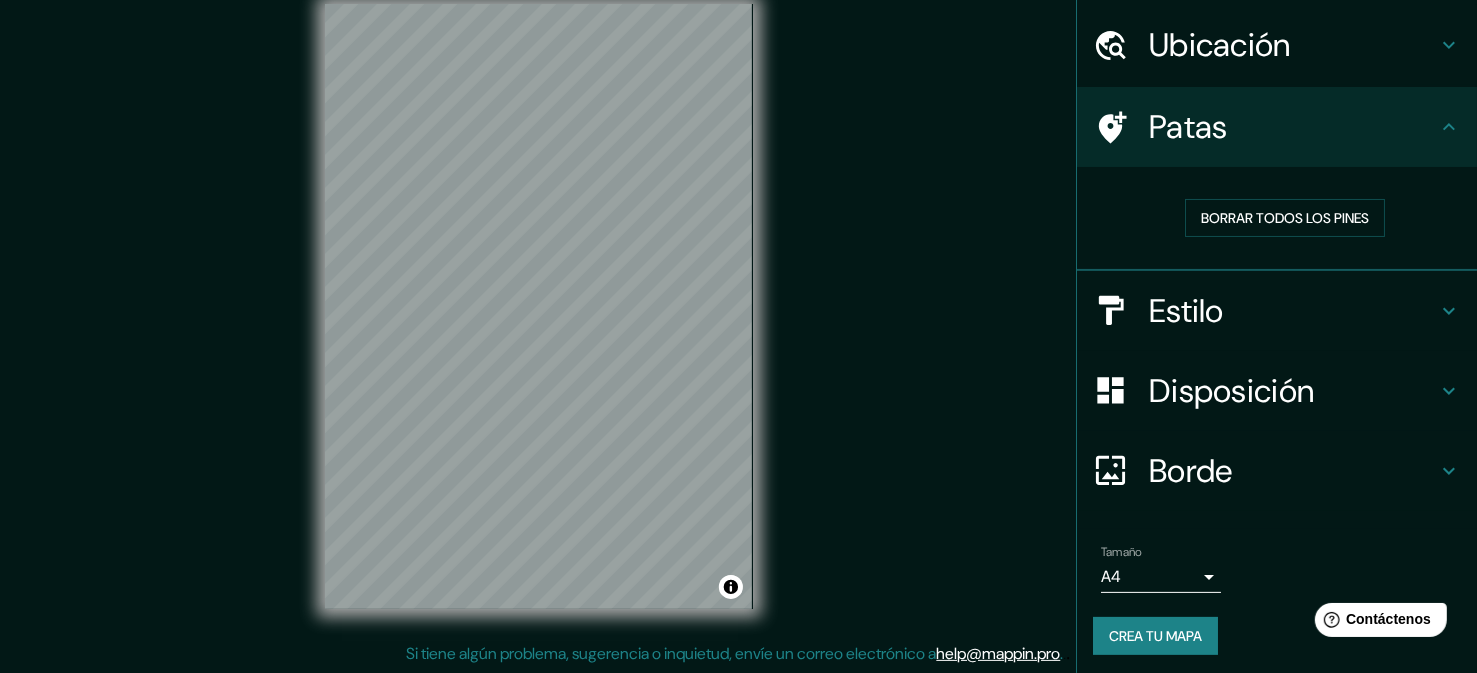 scroll, scrollTop: 61, scrollLeft: 0, axis: vertical 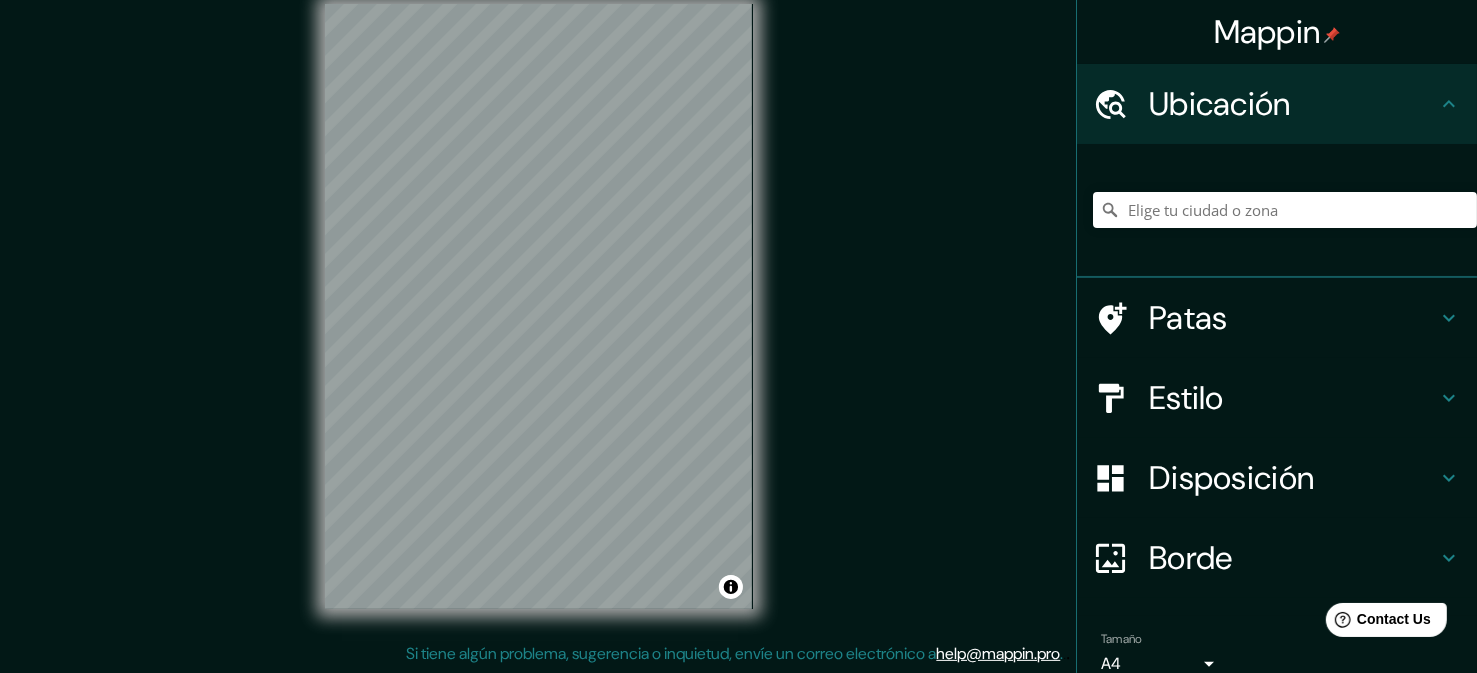 click on "Mappin Ubicación Patas Estilo Disposición Borde Elige un borde.  Consejo  : puedes opacar las capas del marco para crear efectos geniales. Ninguno Simple Transparente Elegante Tamaño A4 single Zoom level too high - zoom in more Crea tu mapa © Mapbox    © OpenStreetMap    Mejorar este mapa Si tiene algún problema, sugerencia o inquietud, envíe un correo electrónico a  [EMAIL]  .   . ." at bounding box center (738, 323) 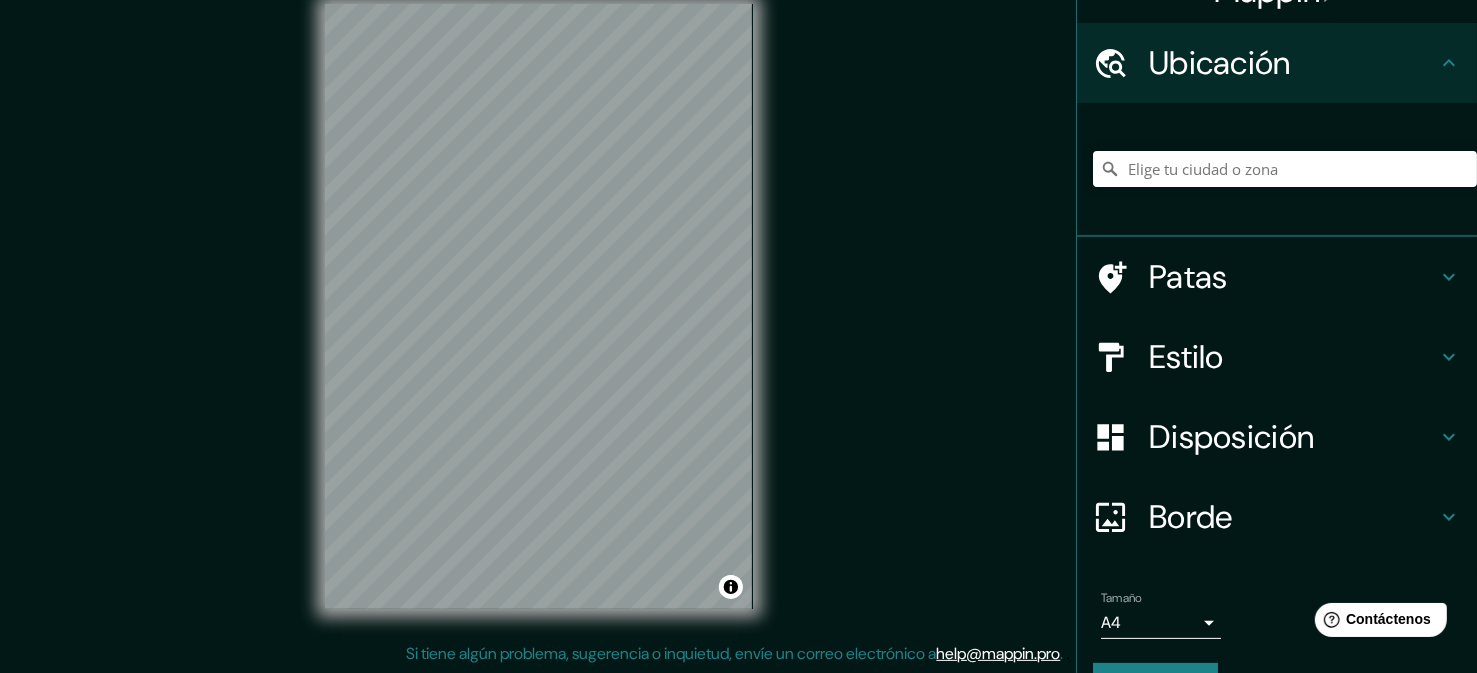 scroll, scrollTop: 91, scrollLeft: 0, axis: vertical 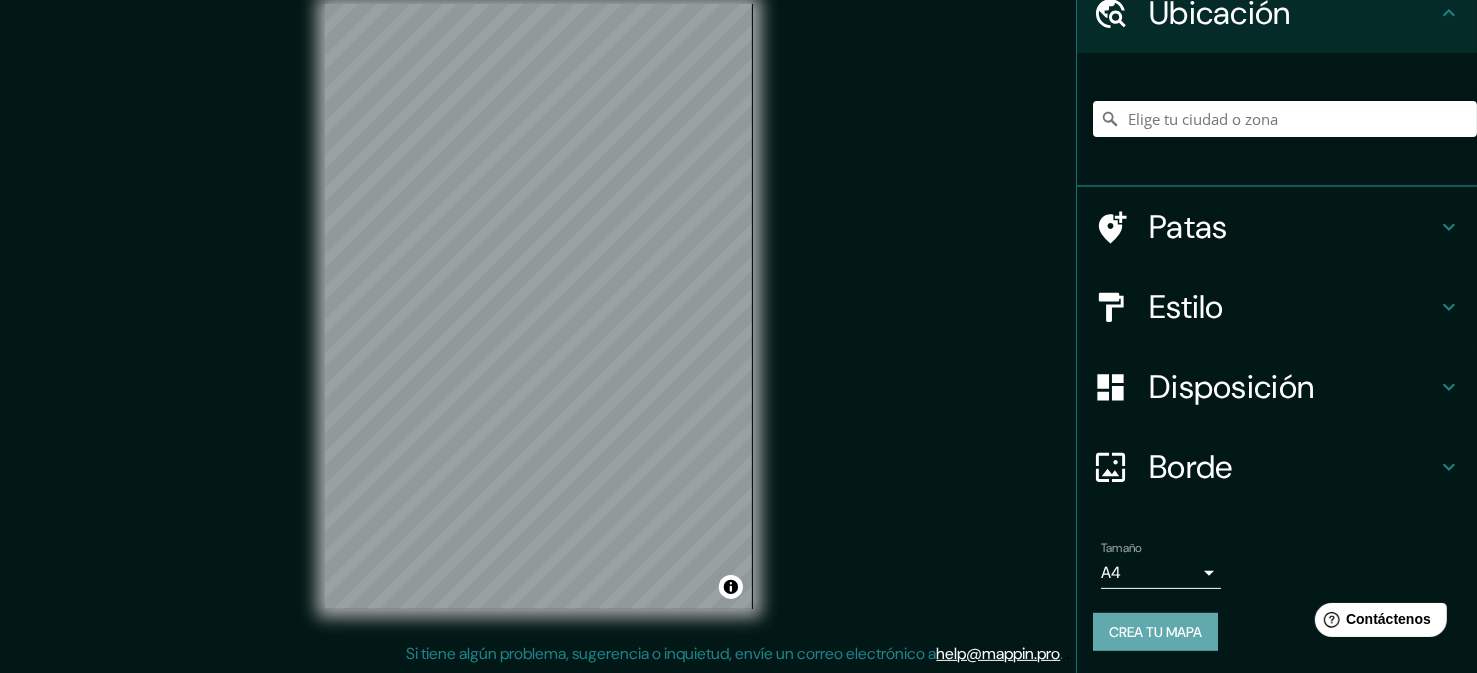 click on "Crea tu mapa" at bounding box center (1155, 632) 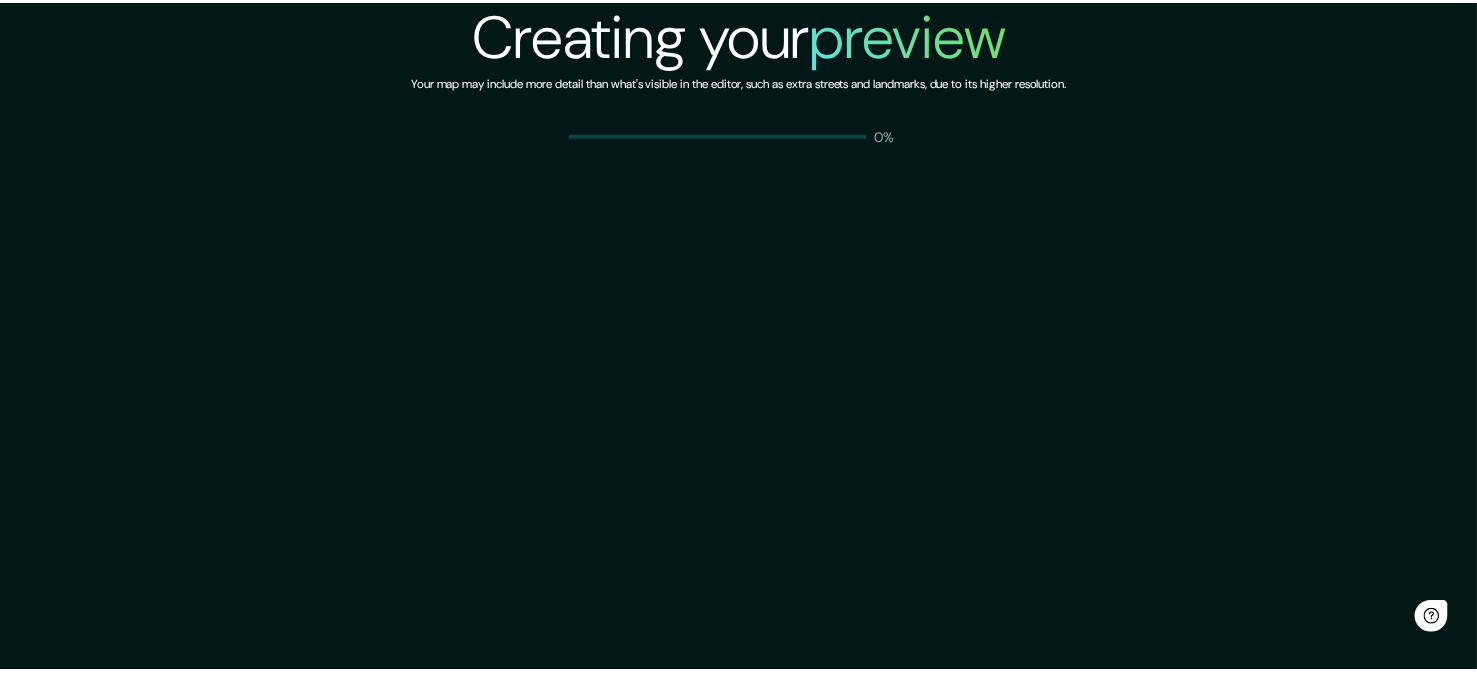 scroll, scrollTop: 0, scrollLeft: 0, axis: both 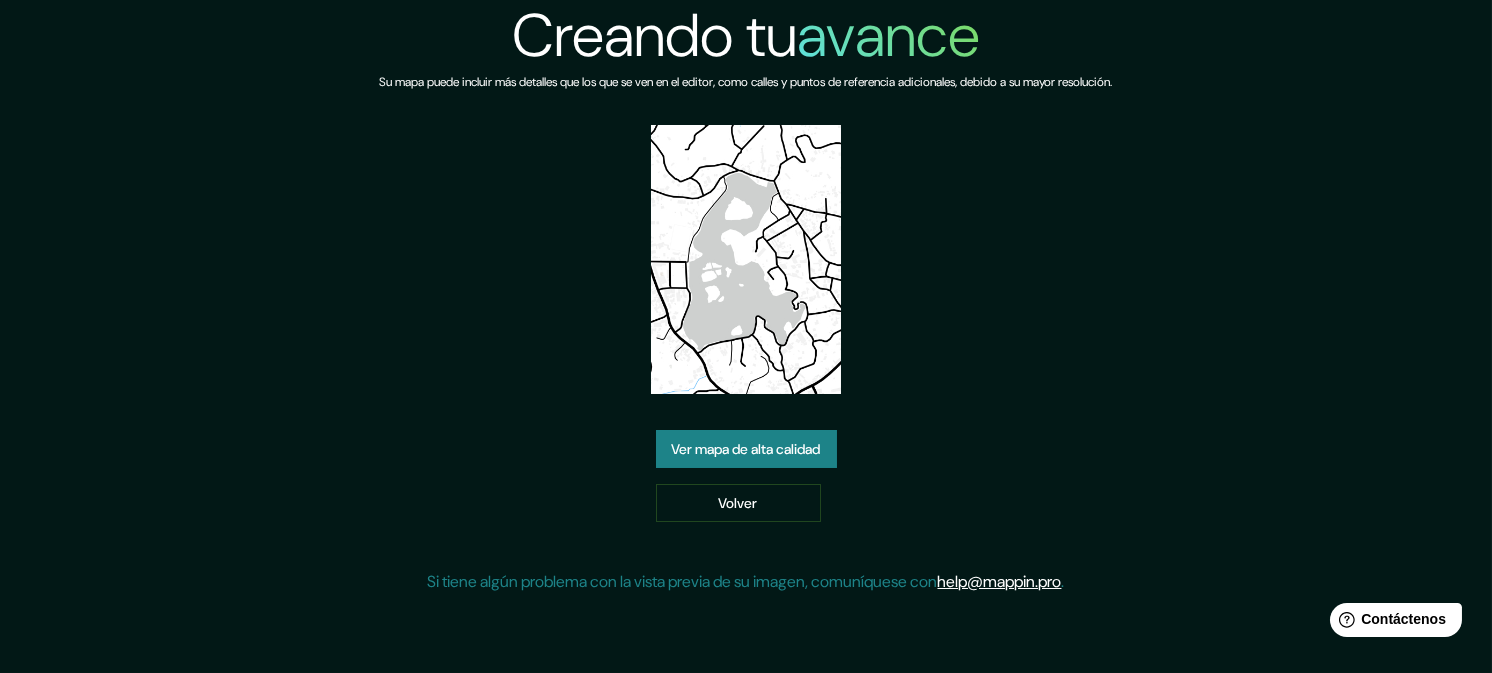 click on "Ver mapa de alta calidad" at bounding box center [746, 449] 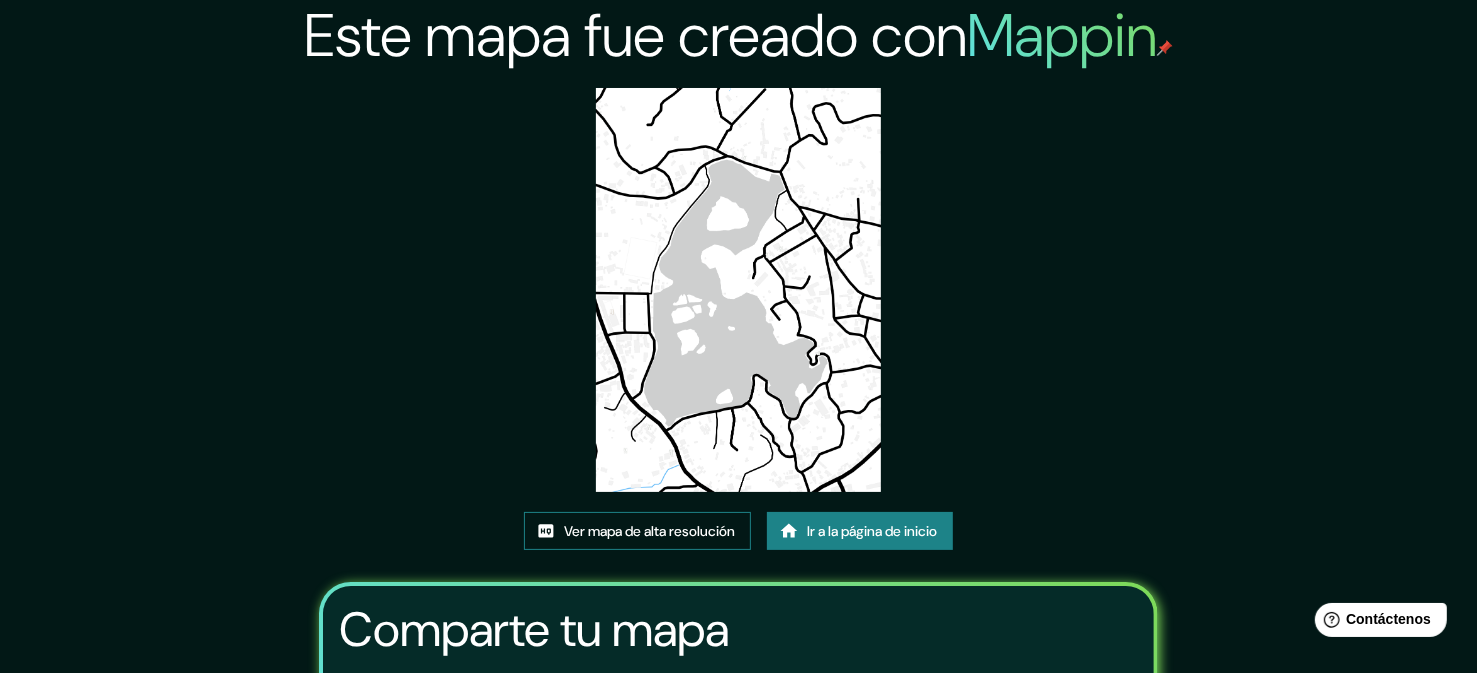 click on "Ver mapa de alta resolución" at bounding box center (637, 531) 